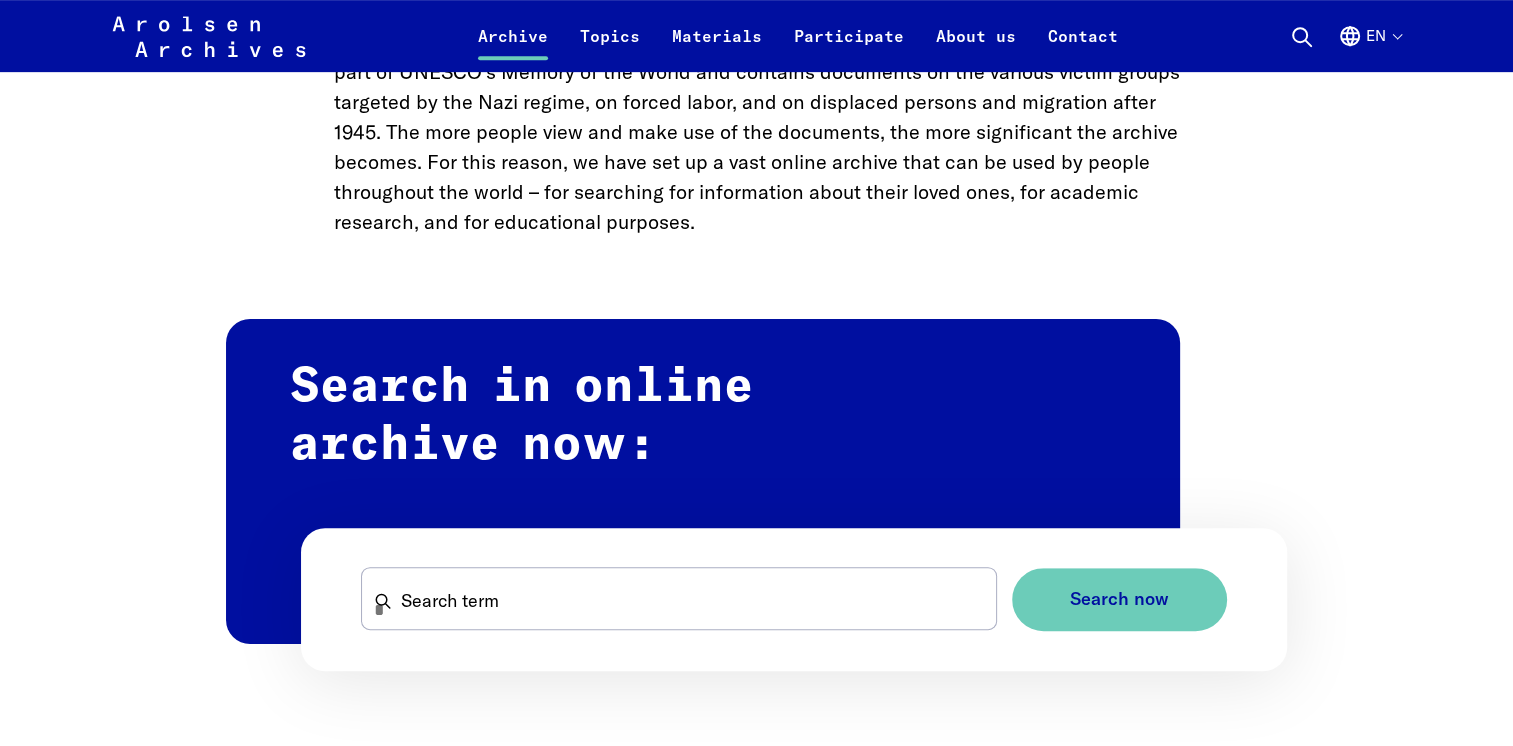 scroll, scrollTop: 1100, scrollLeft: 0, axis: vertical 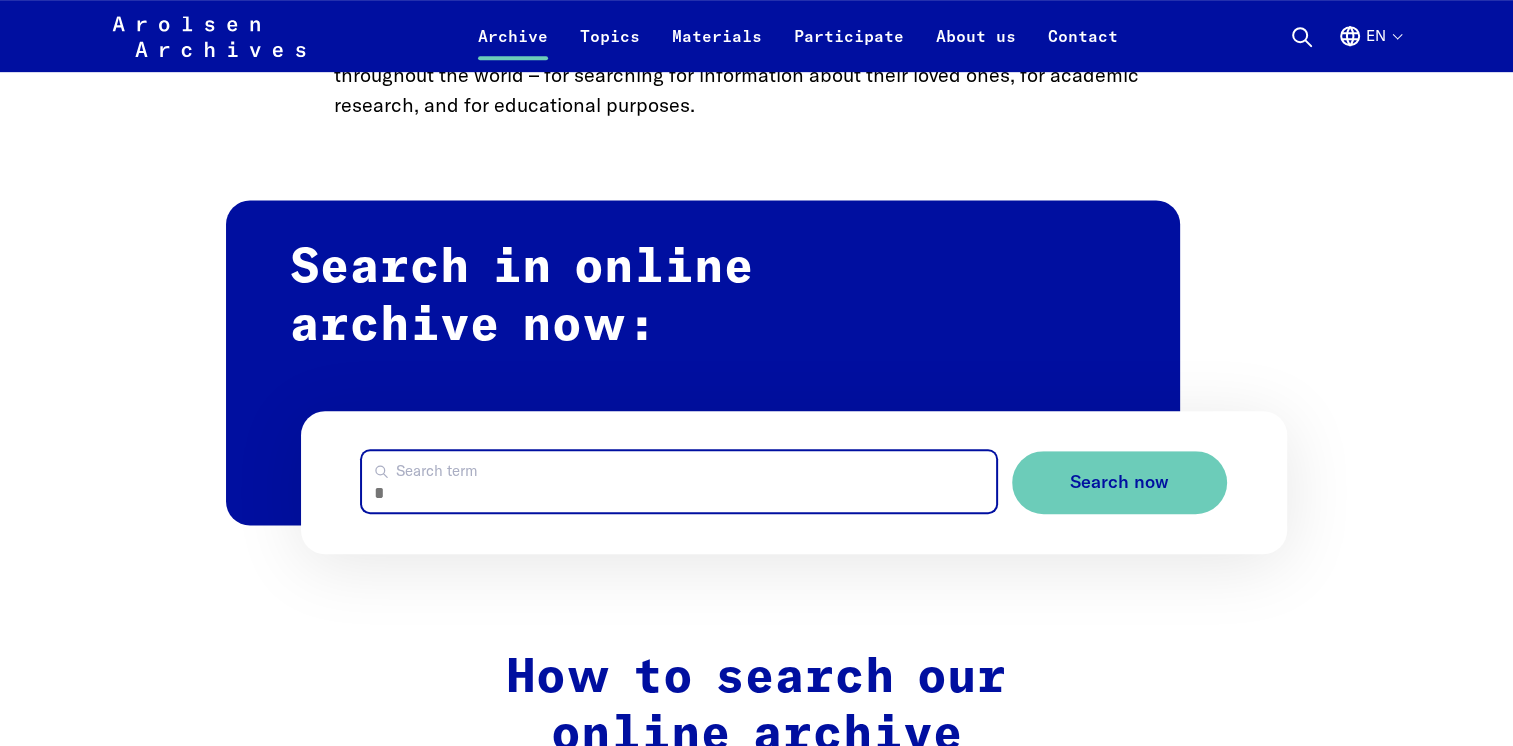 click on "Search term" at bounding box center (679, 481) 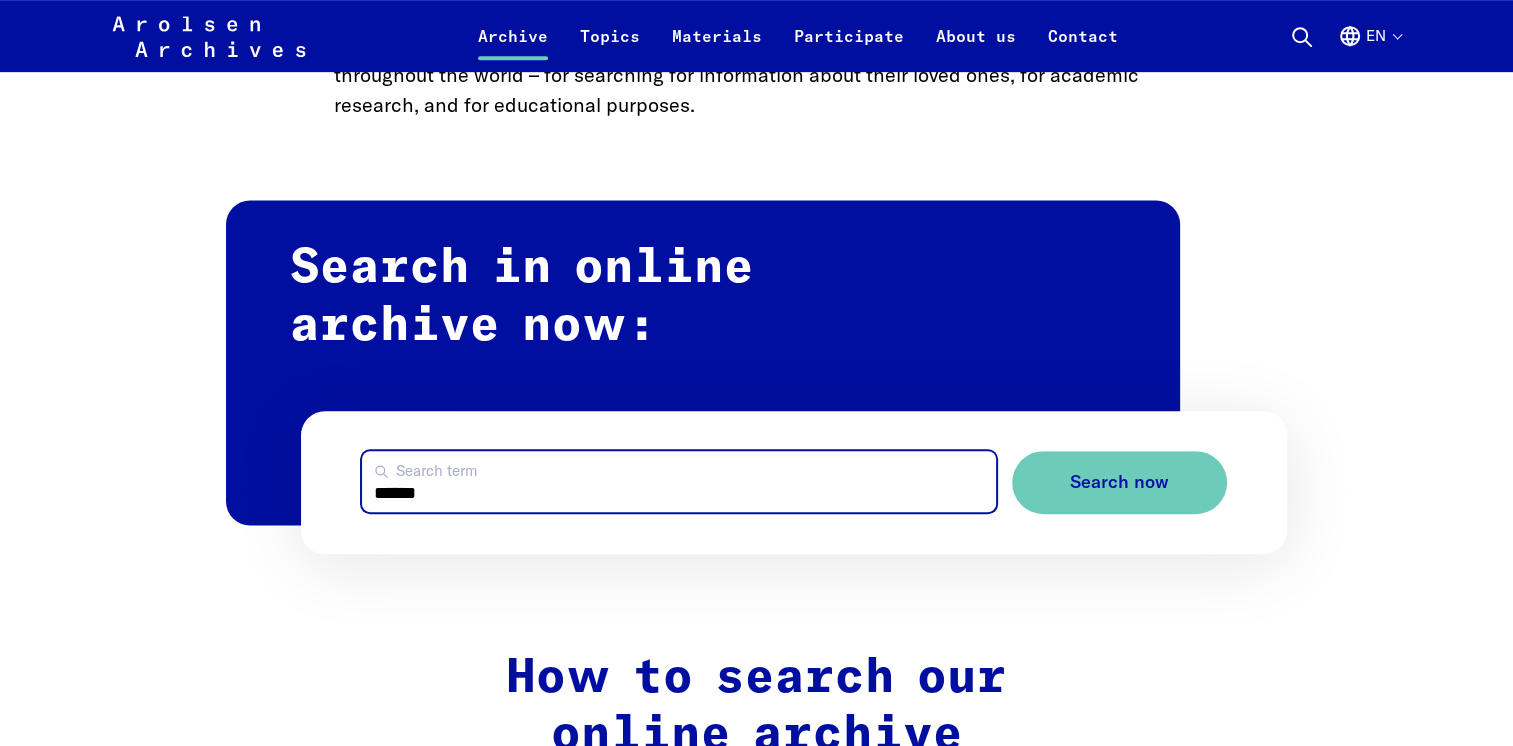 type on "******" 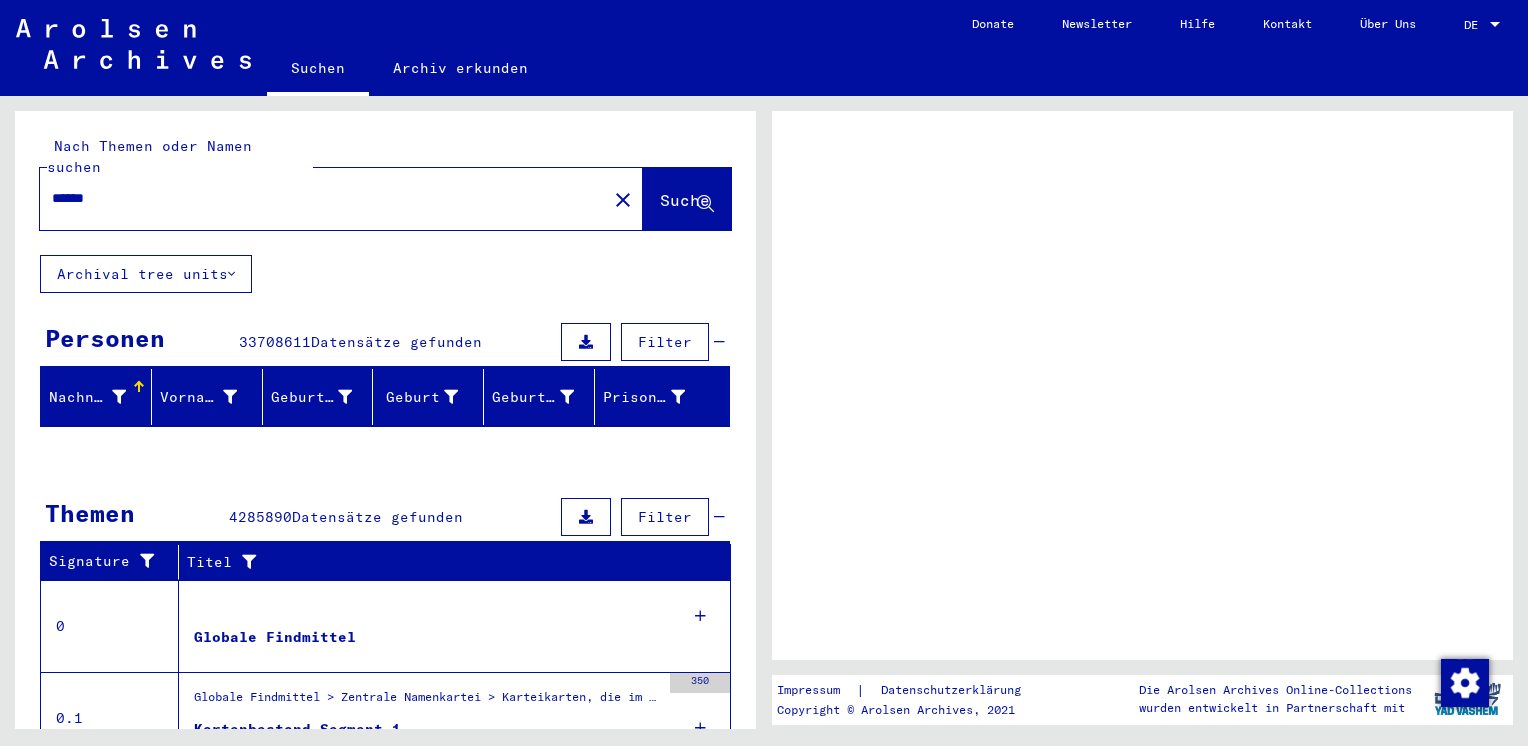 scroll, scrollTop: 0, scrollLeft: 0, axis: both 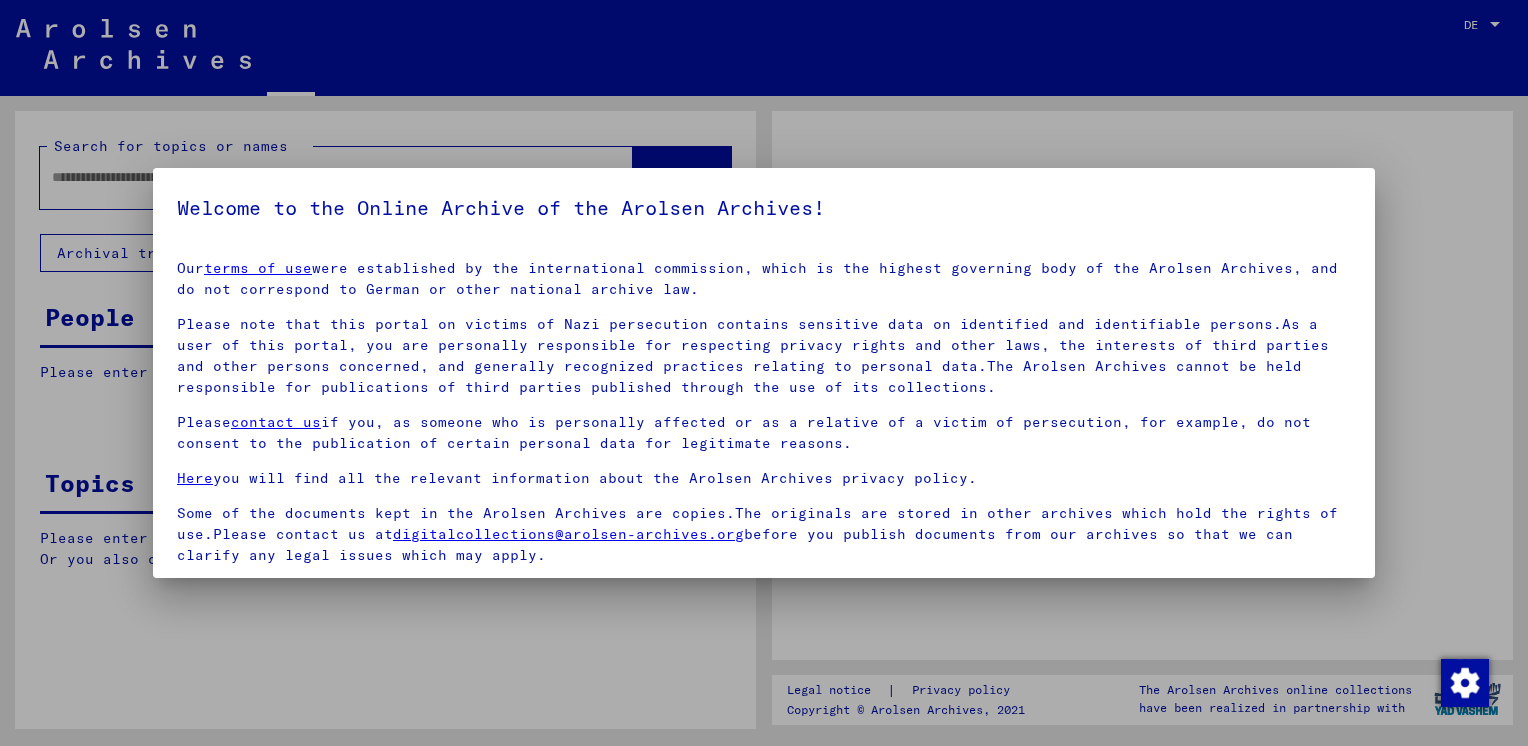 click at bounding box center [764, 373] 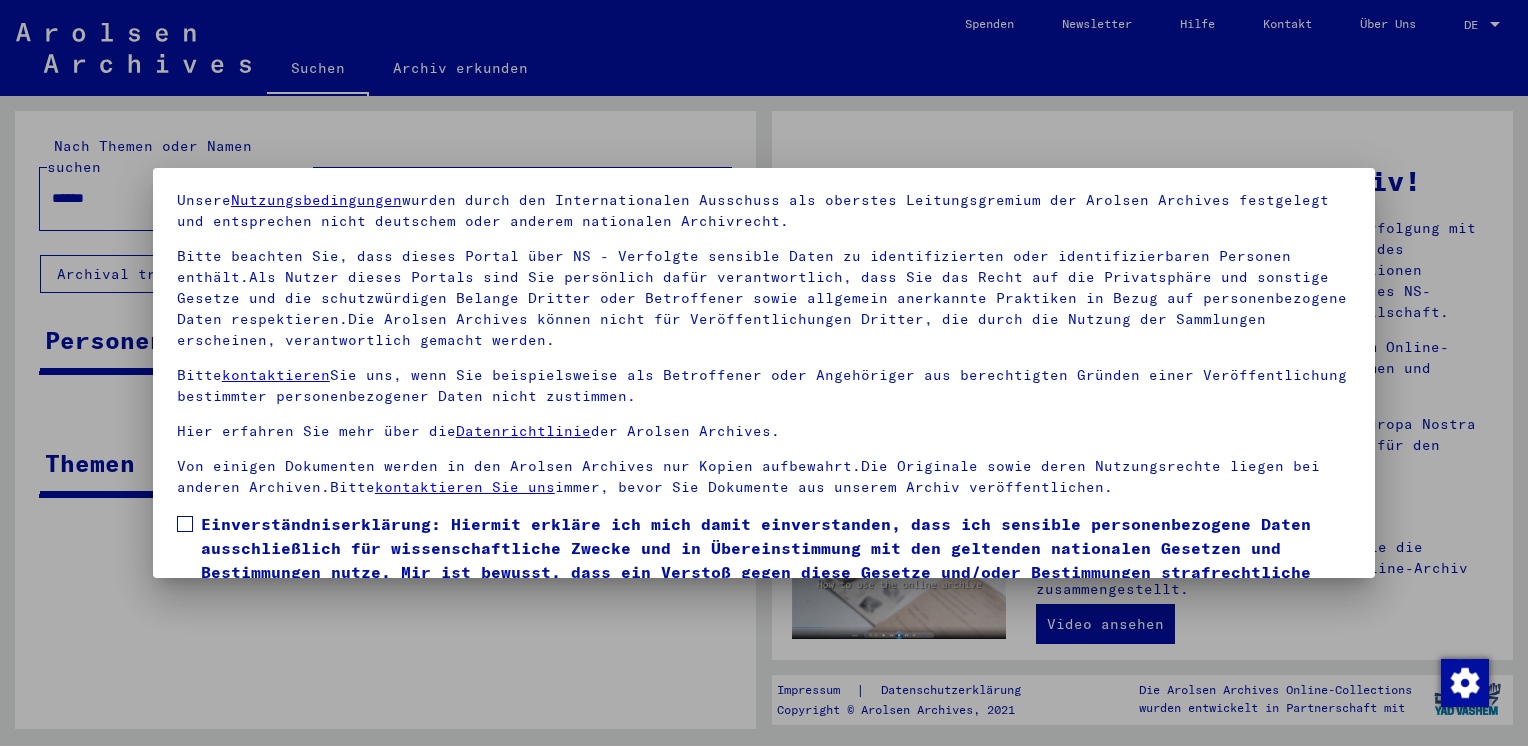 scroll, scrollTop: 168, scrollLeft: 0, axis: vertical 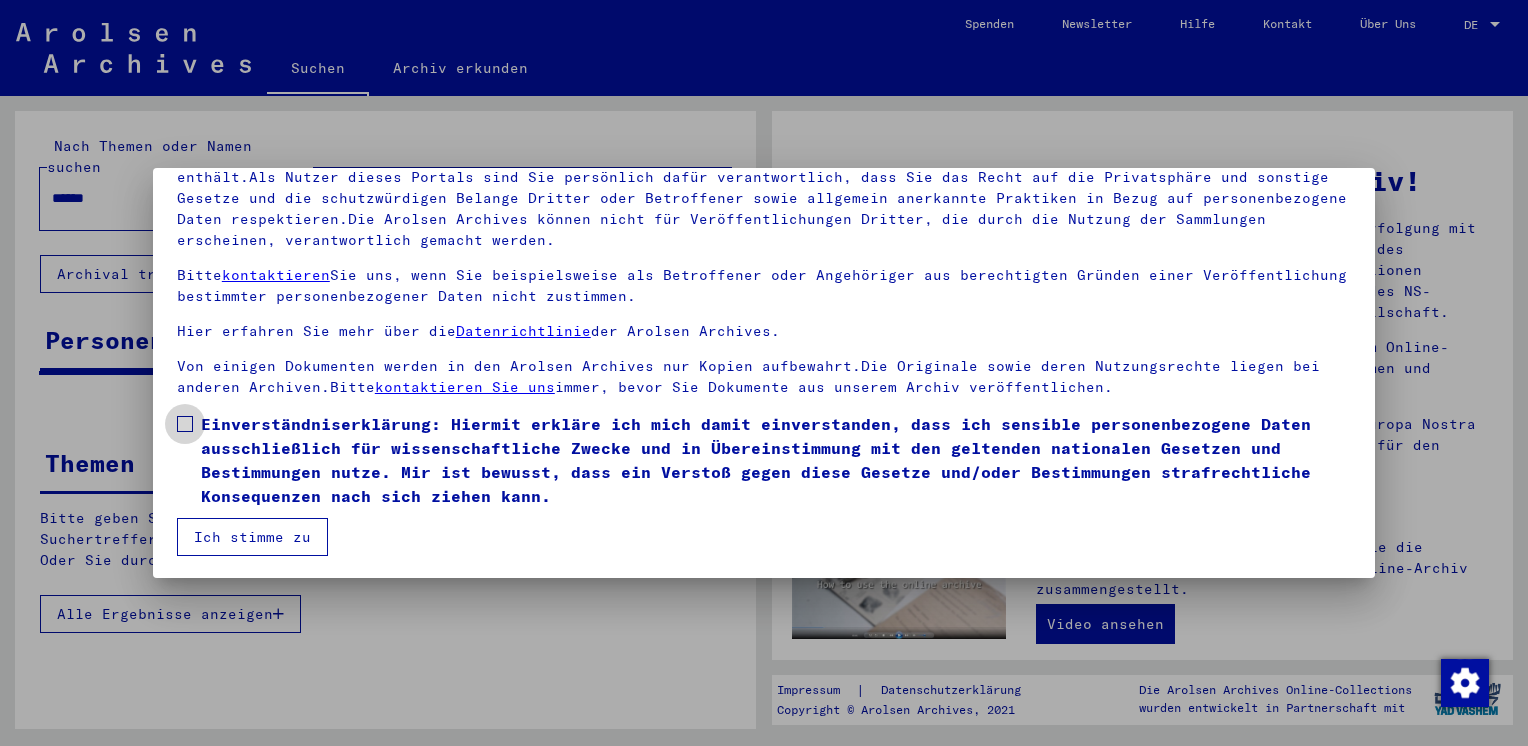 click at bounding box center [185, 424] 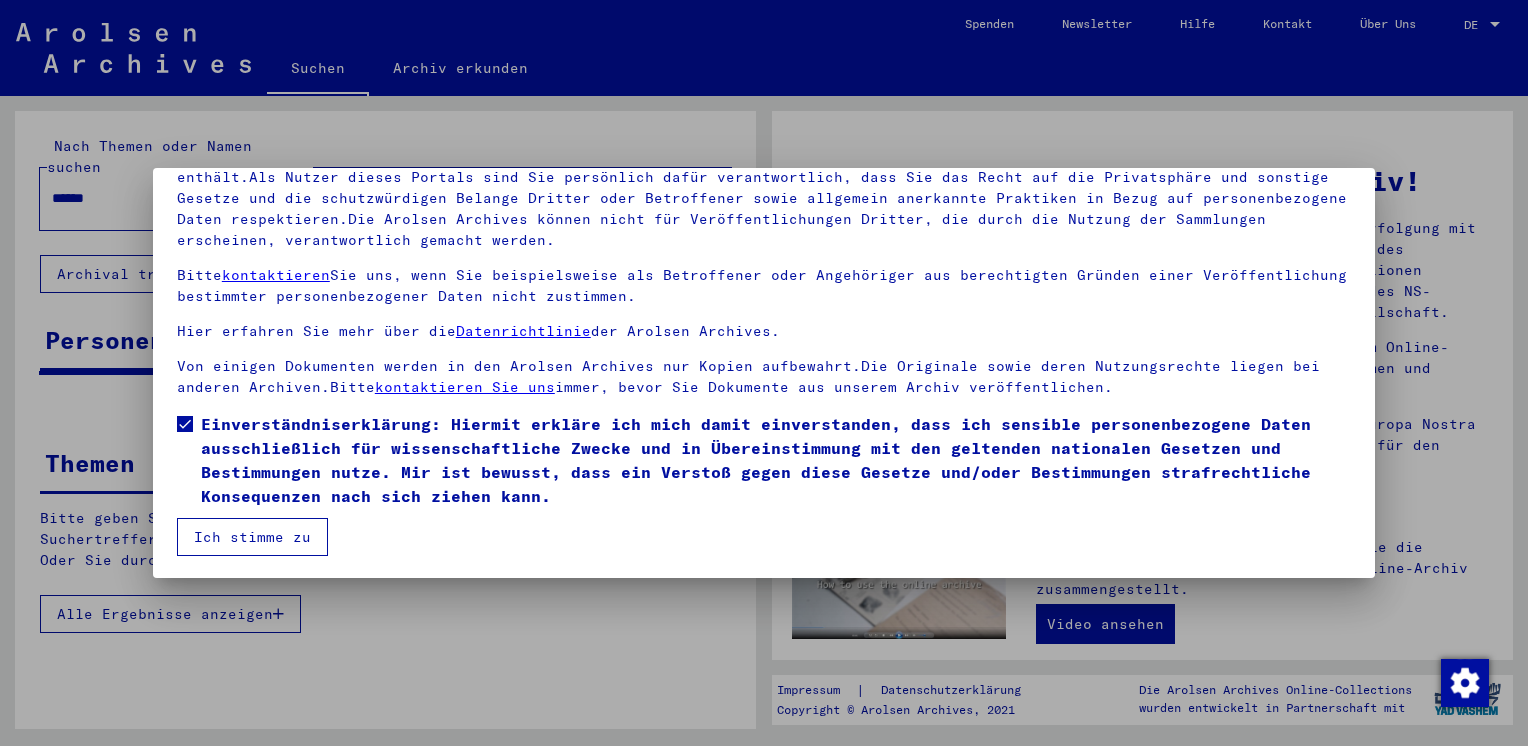 click on "Ich stimme zu" at bounding box center (252, 537) 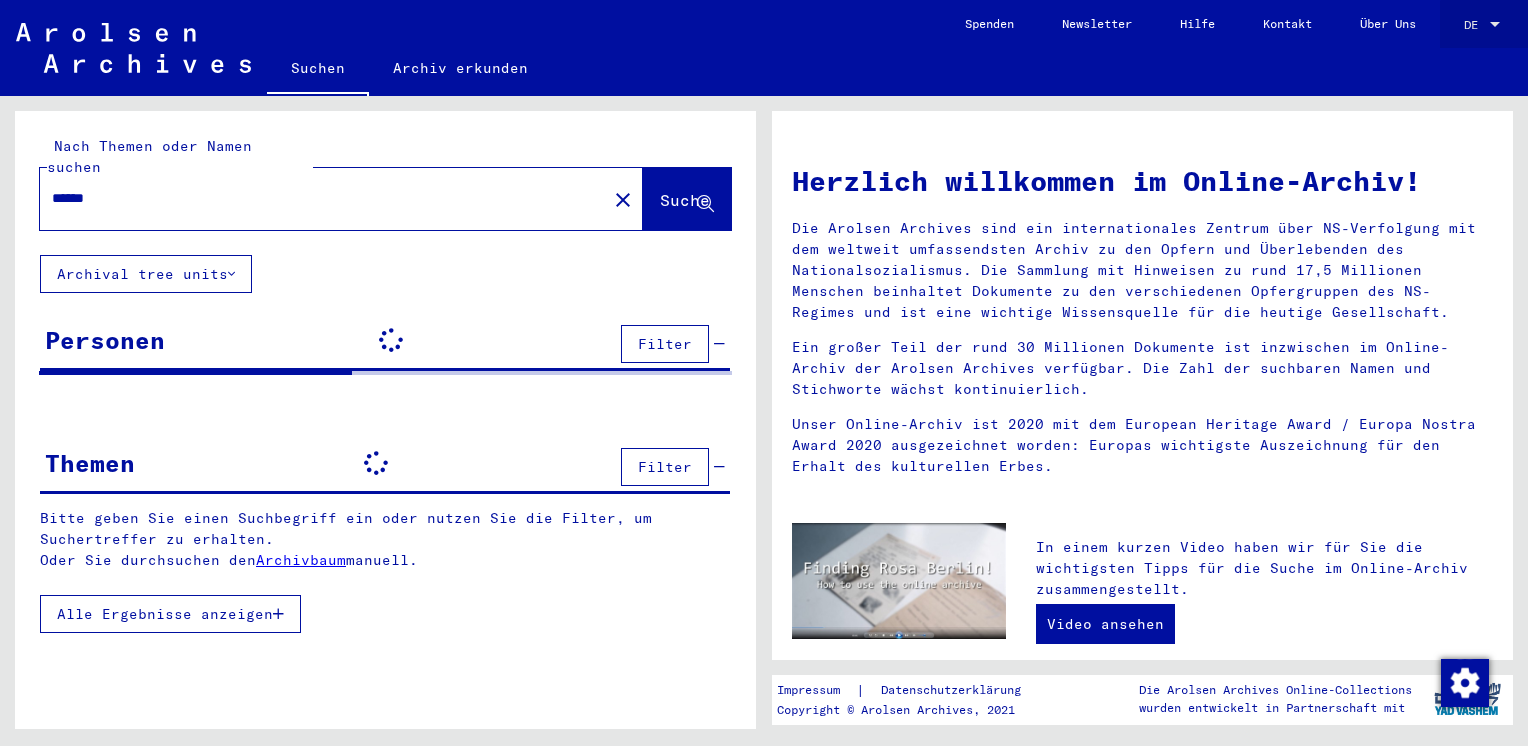click at bounding box center [1495, 24] 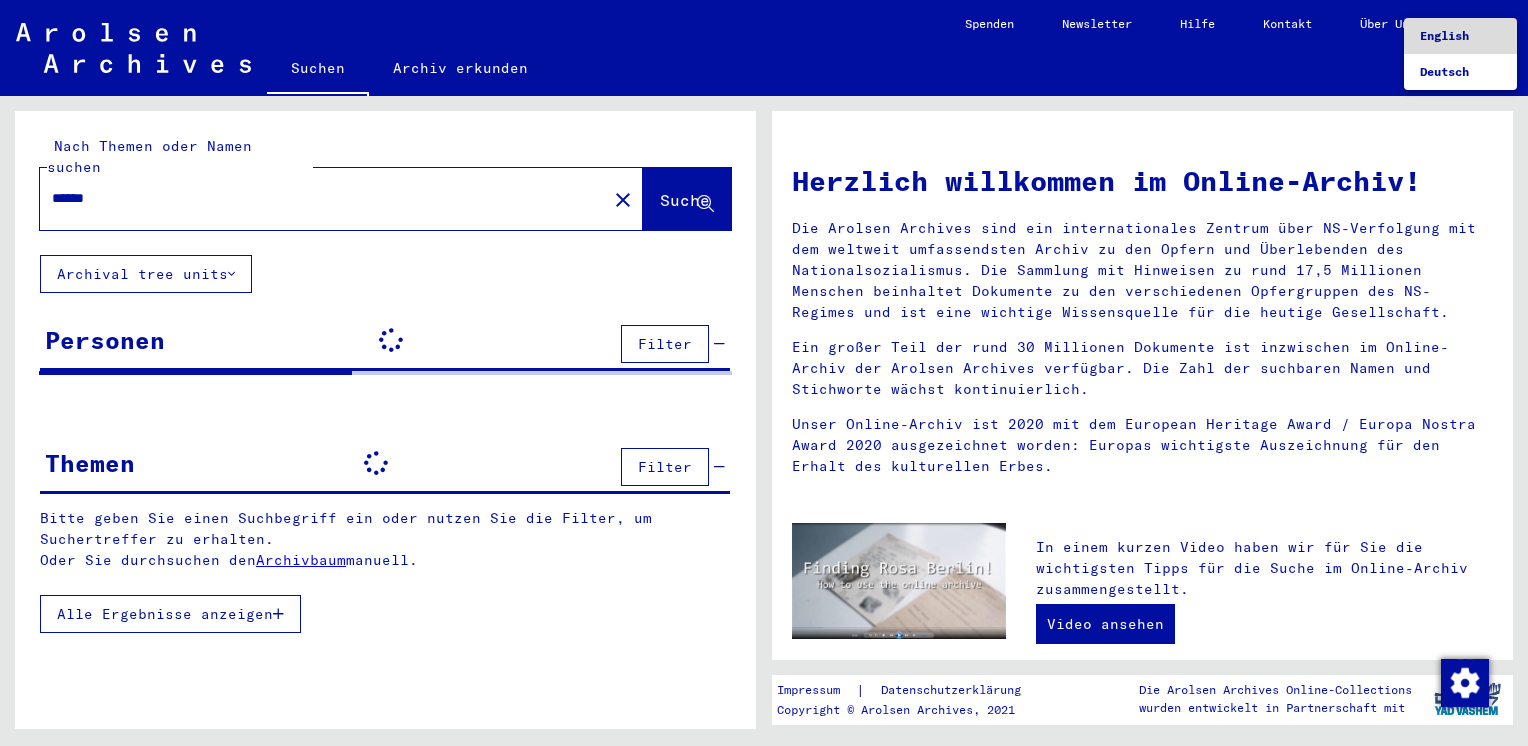 click on "English" at bounding box center [1444, 35] 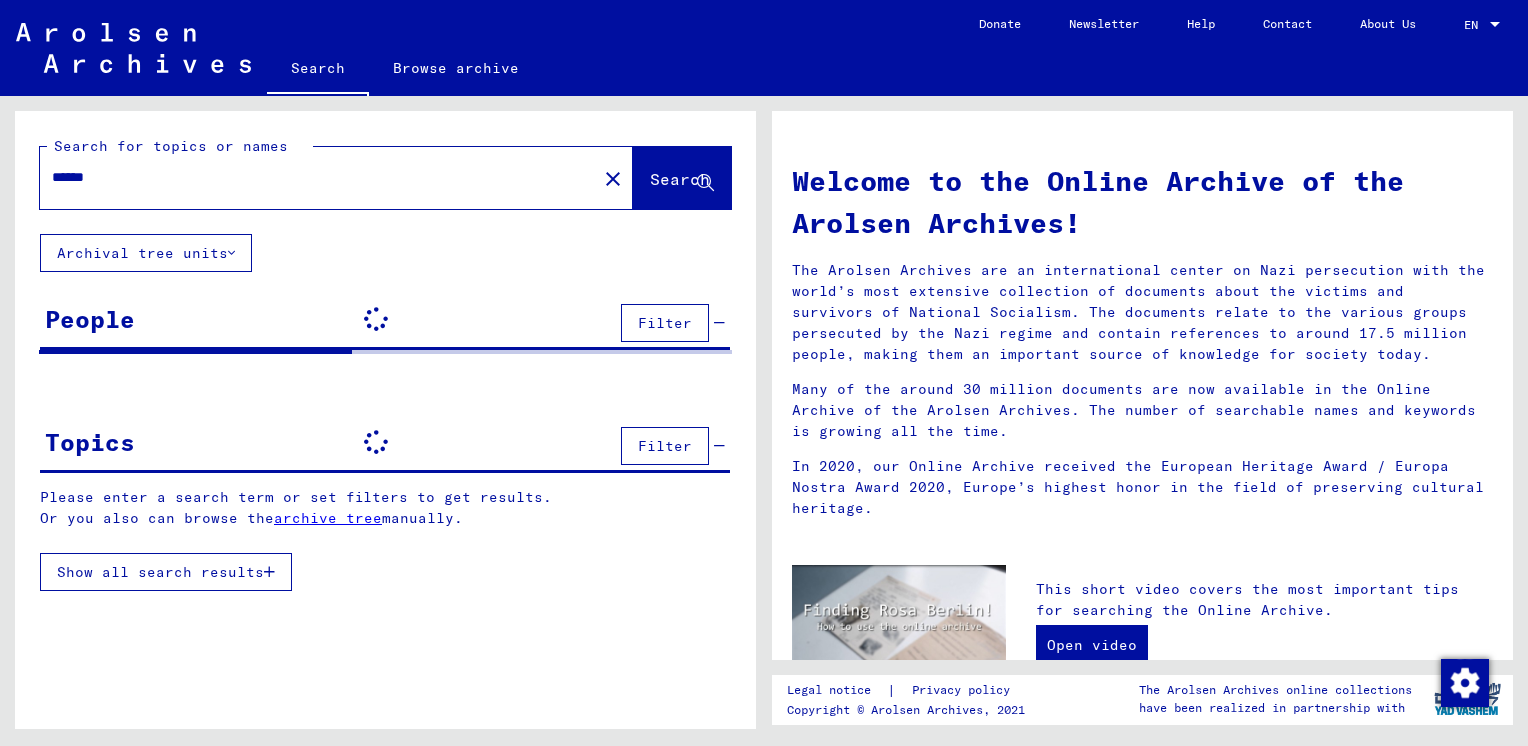 click on "******" at bounding box center (312, 177) 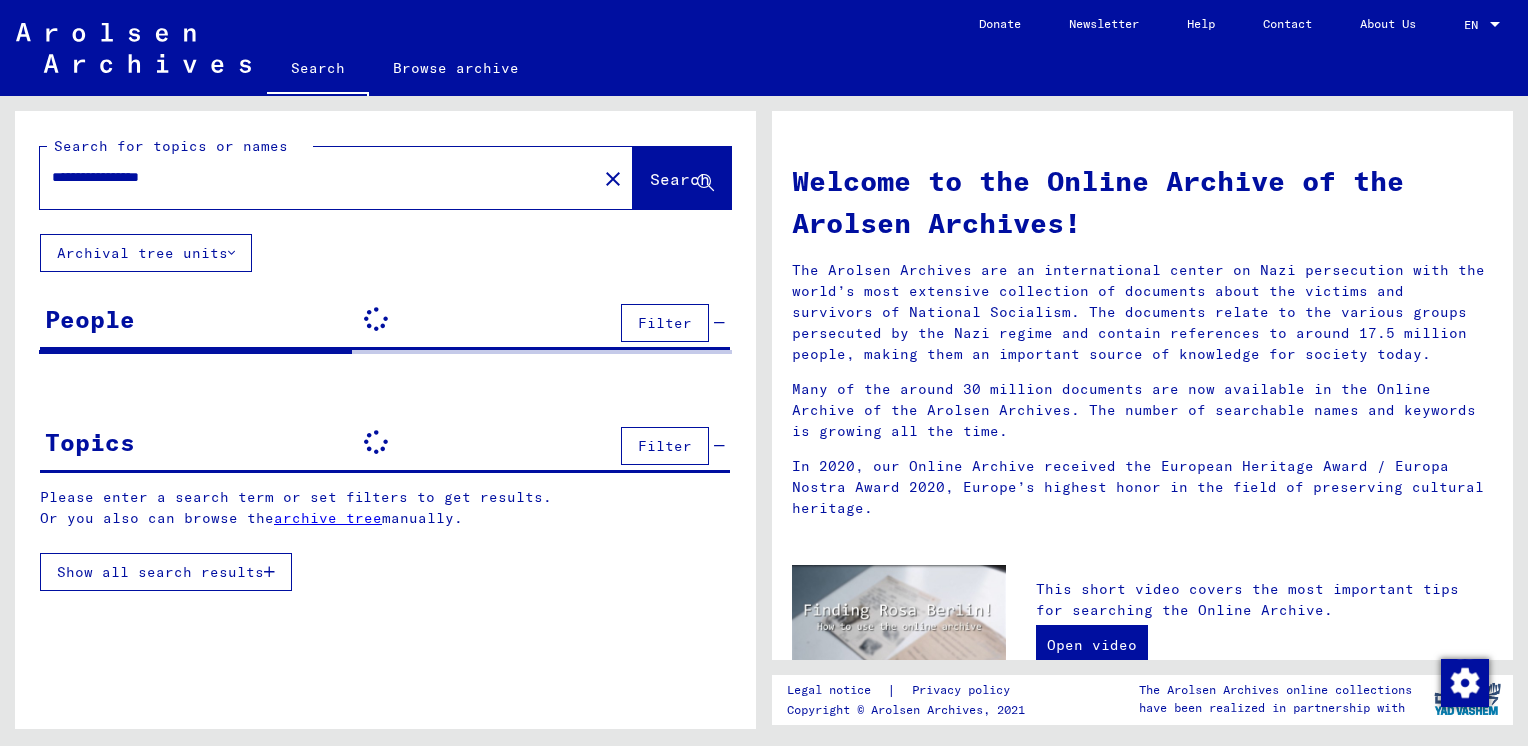 type on "**********" 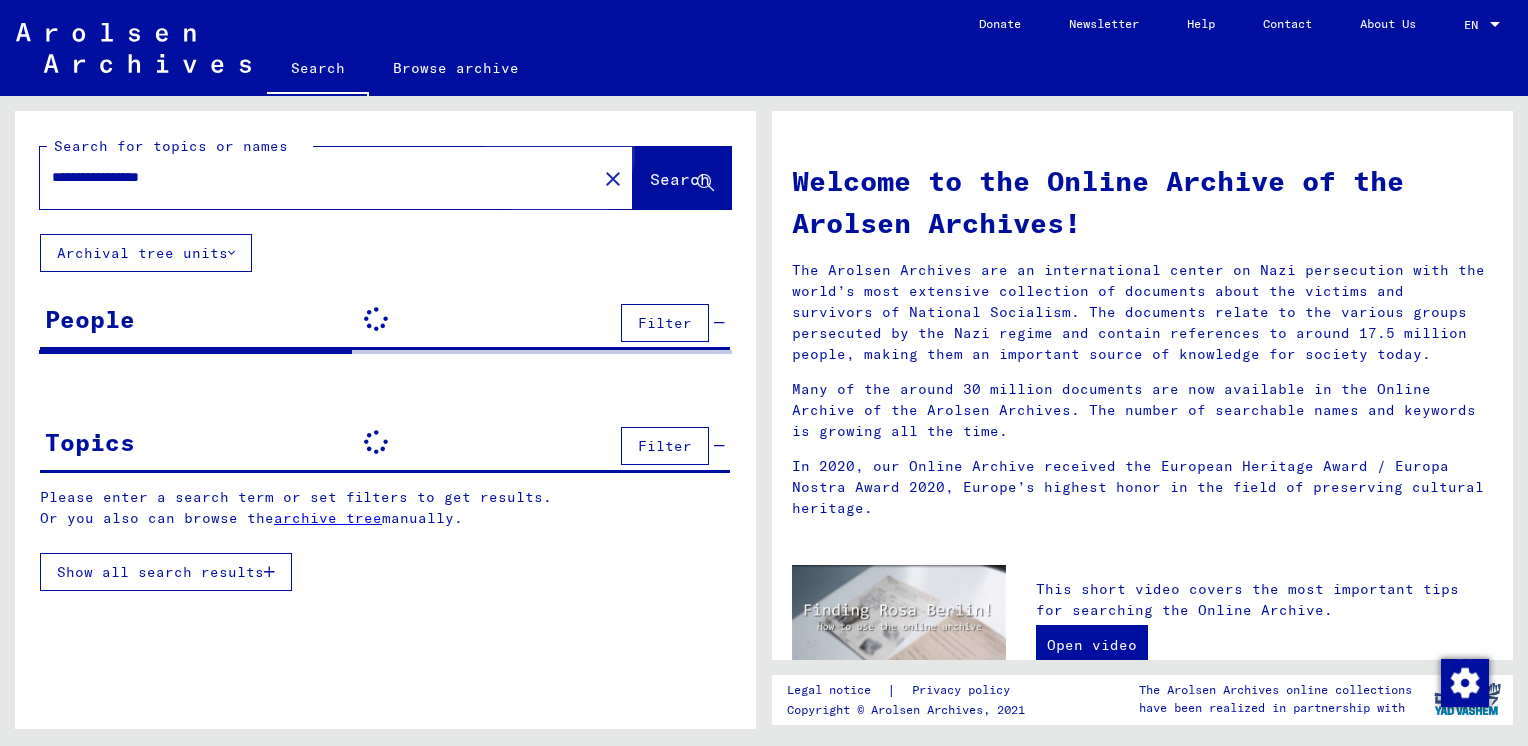 click on "Search" 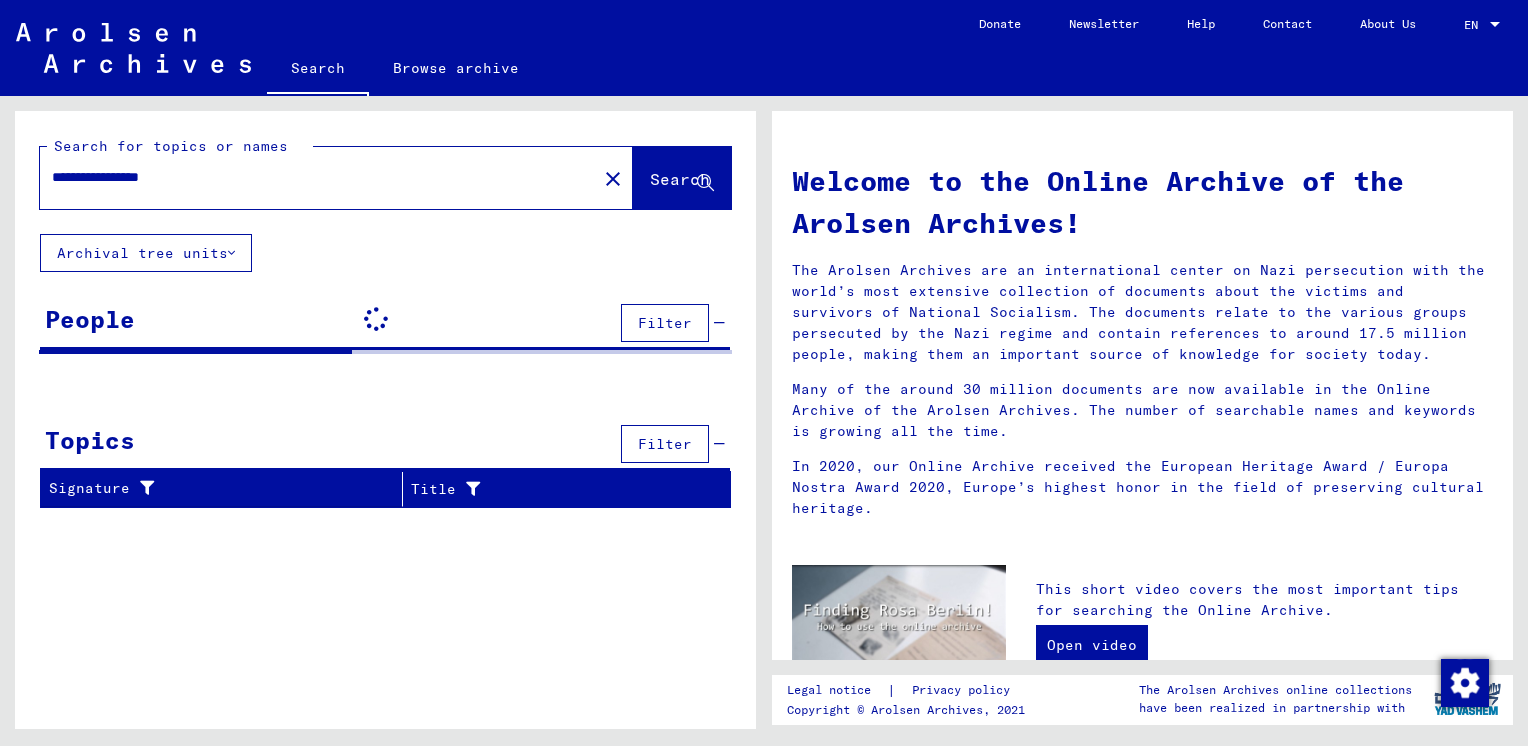 drag, startPoint x: 200, startPoint y: 179, endPoint x: -4, endPoint y: 170, distance: 204.19843 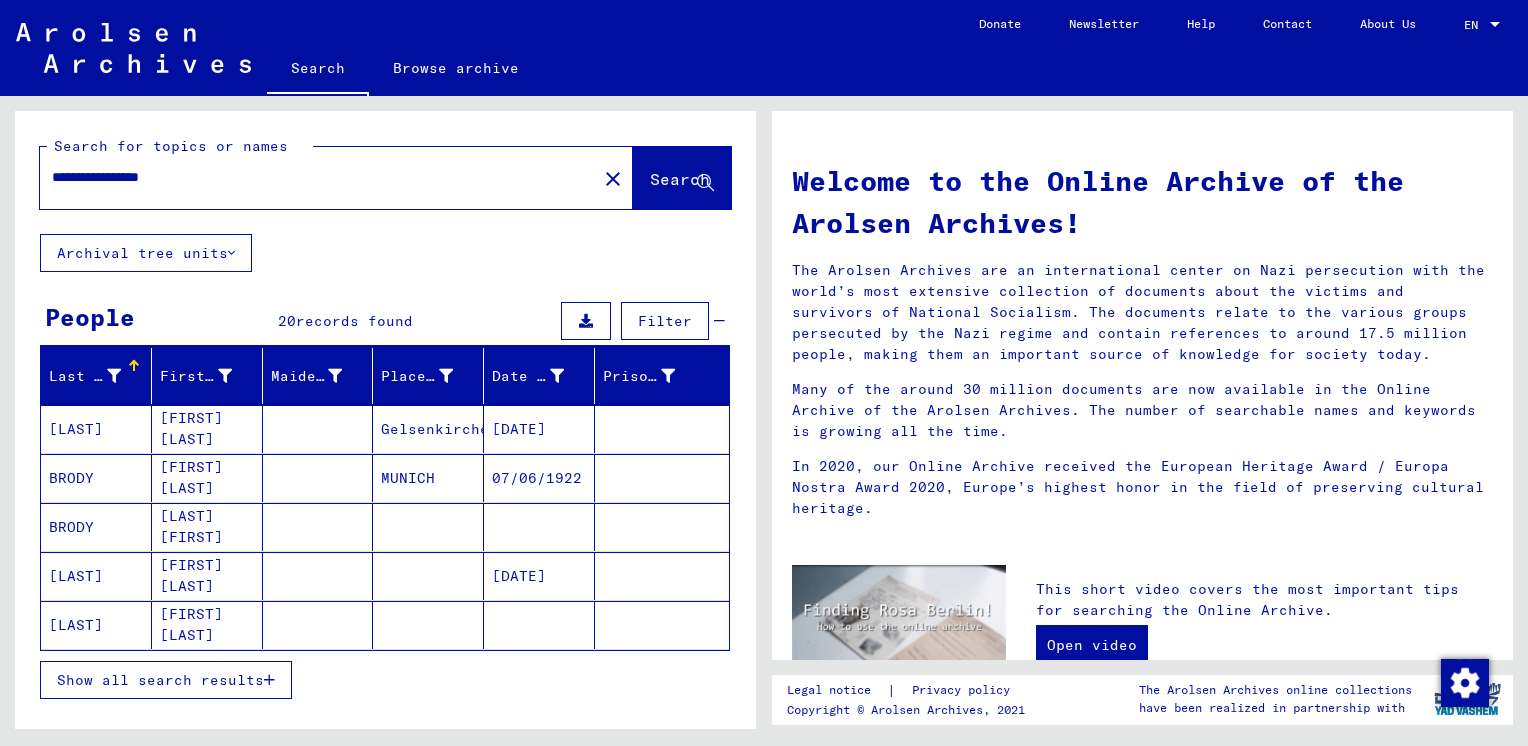 click at bounding box center (269, 680) 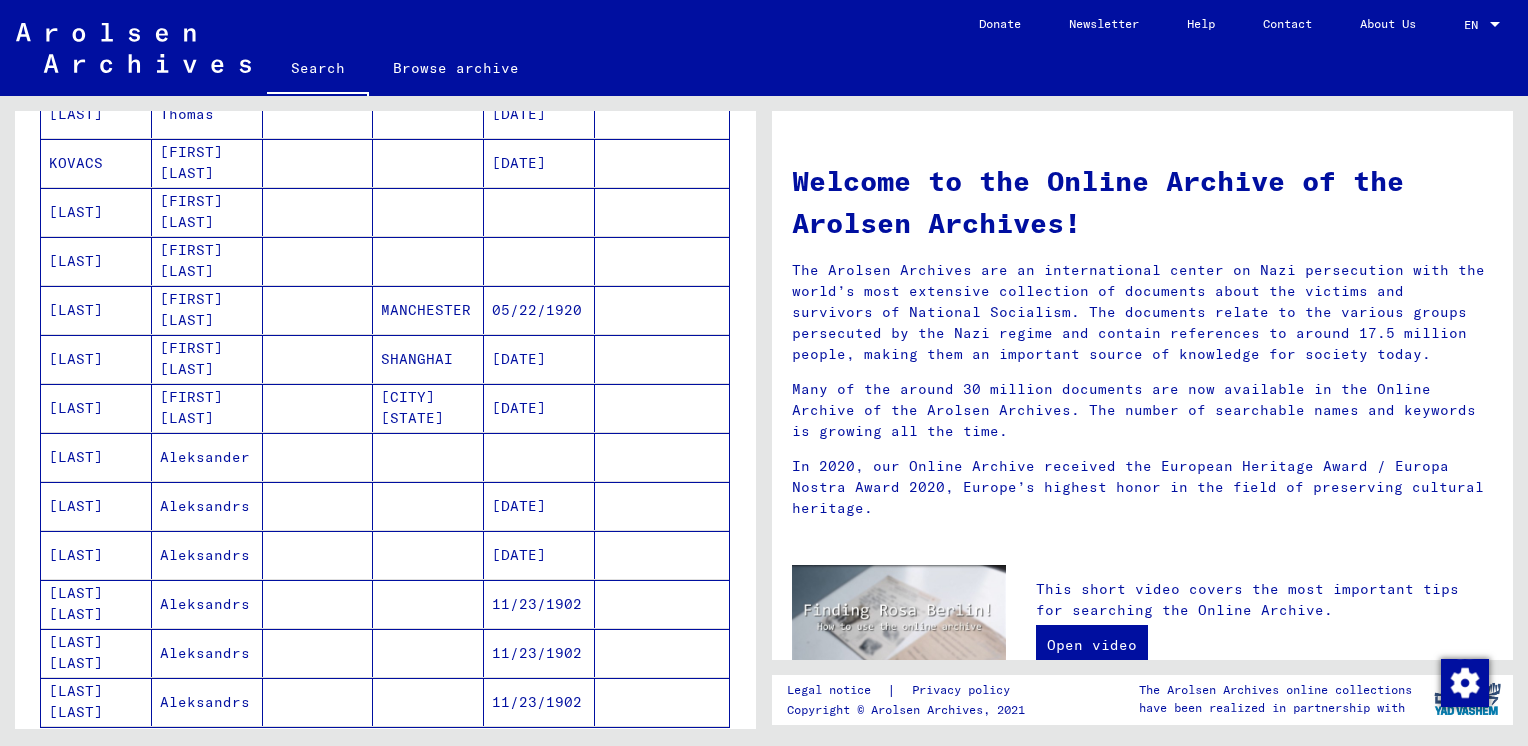 scroll, scrollTop: 700, scrollLeft: 0, axis: vertical 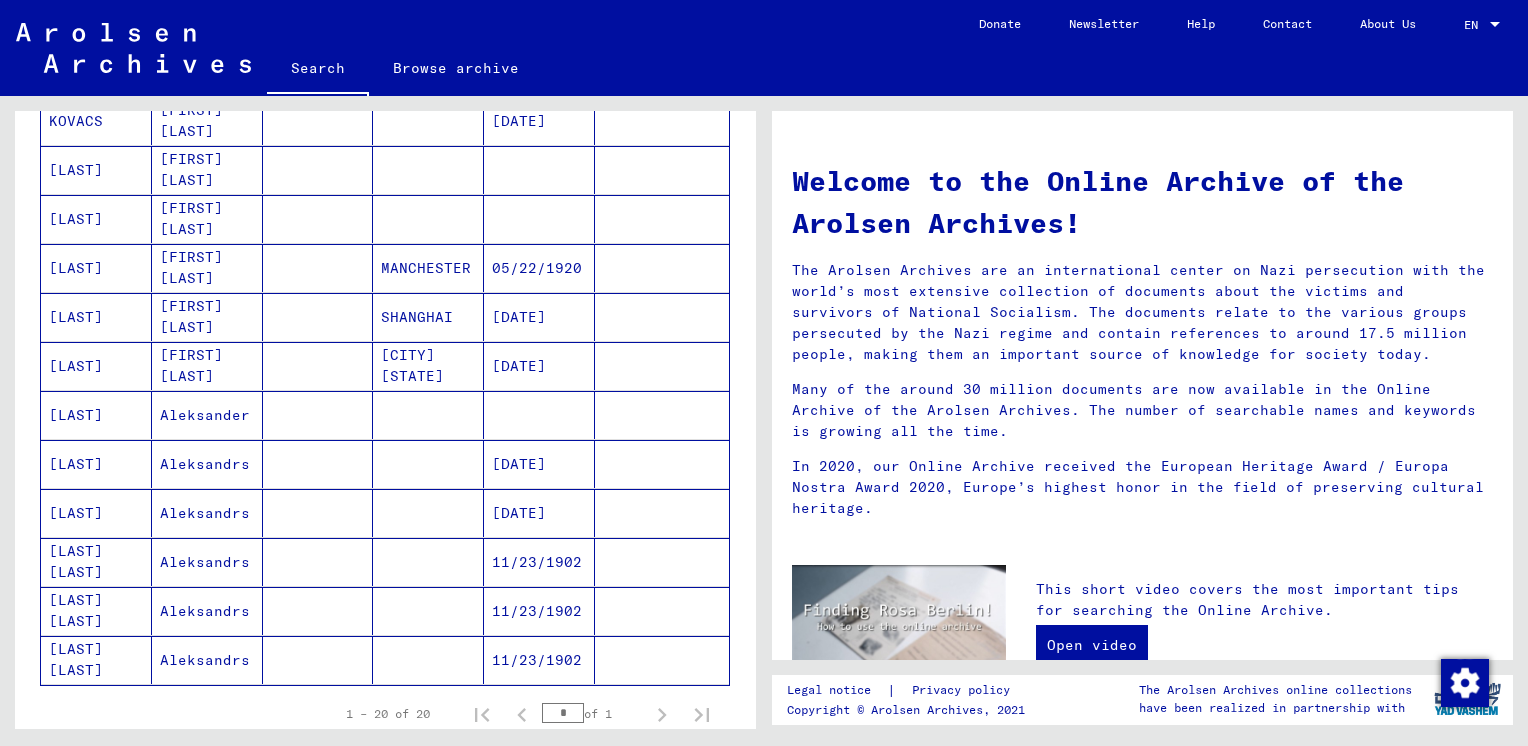 click on "[LAST]" at bounding box center [96, 513] 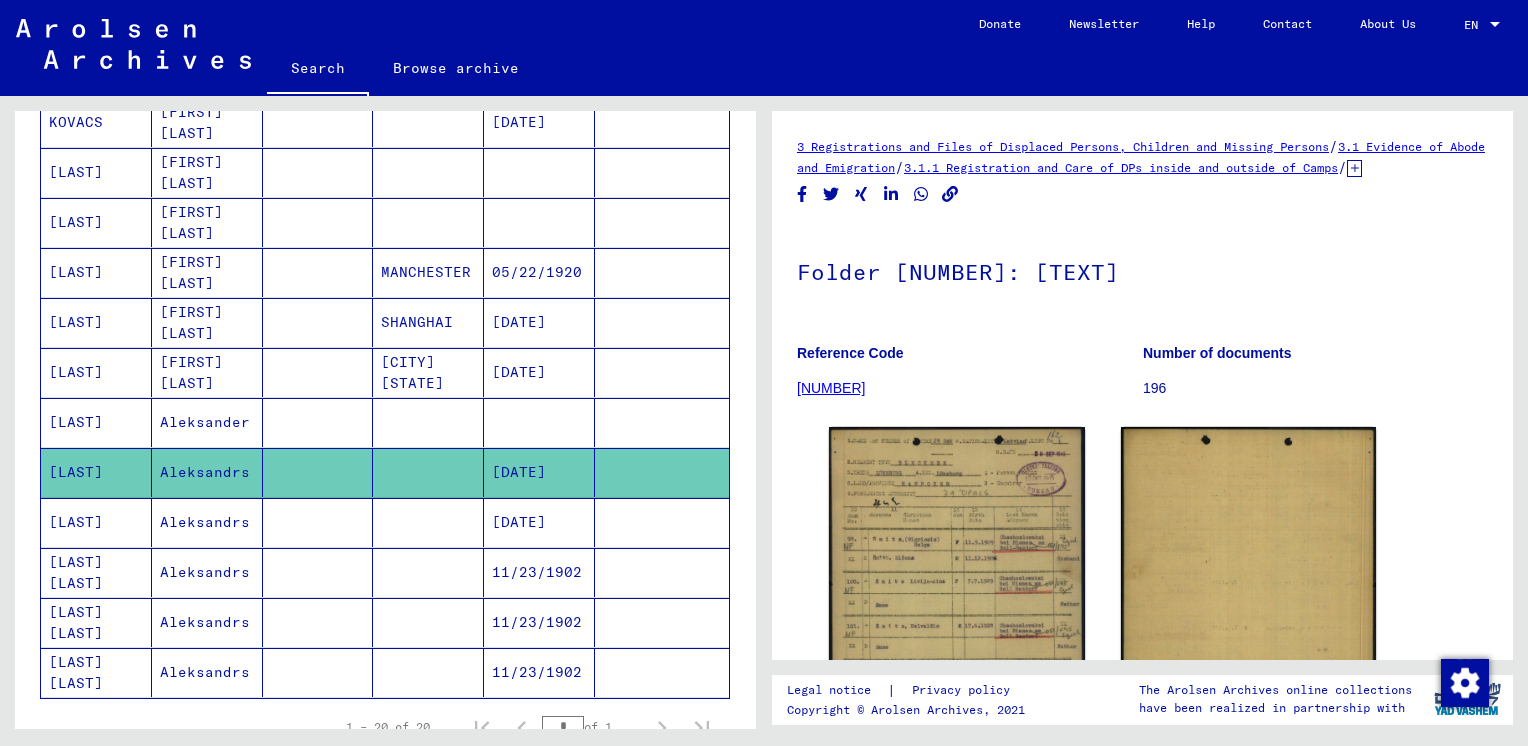 scroll, scrollTop: 0, scrollLeft: 0, axis: both 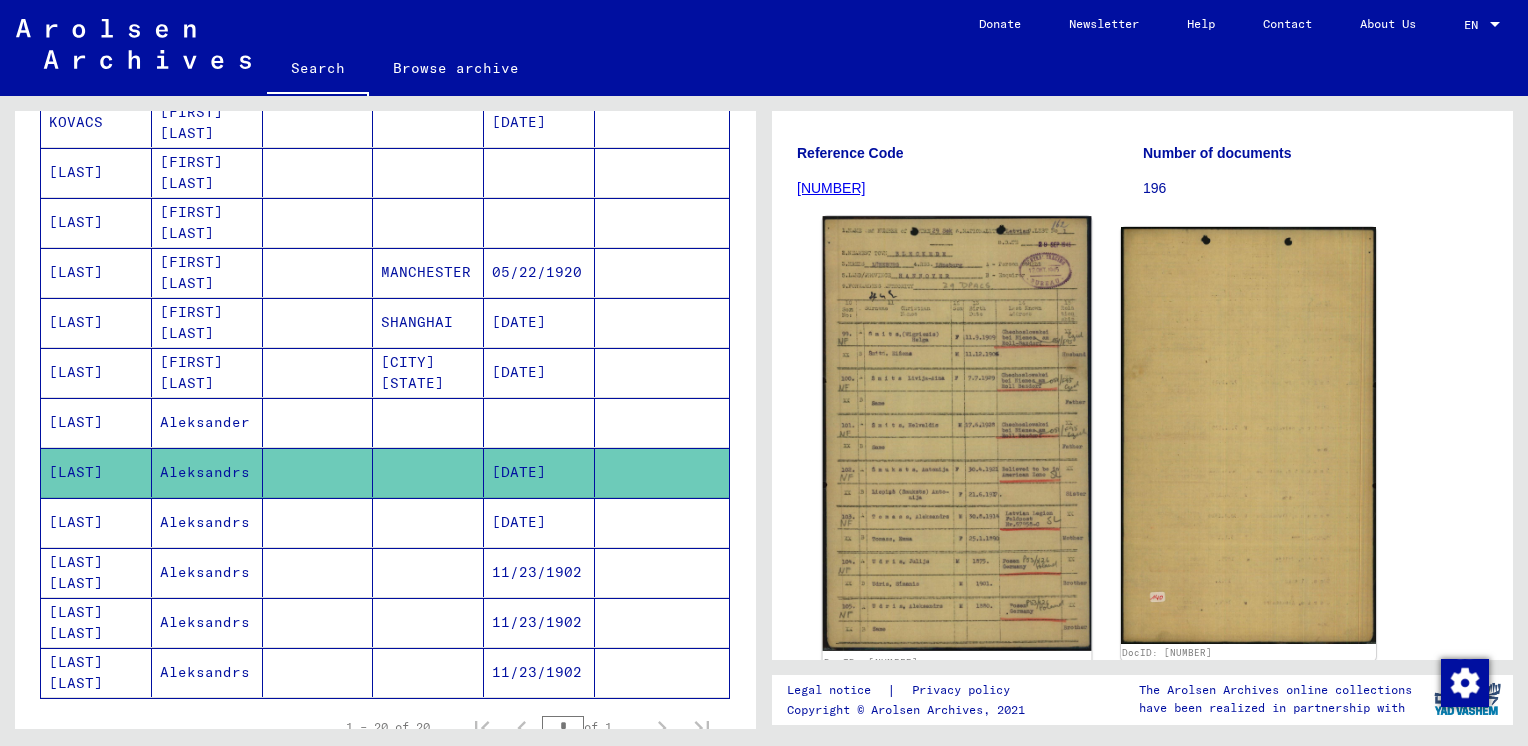 click 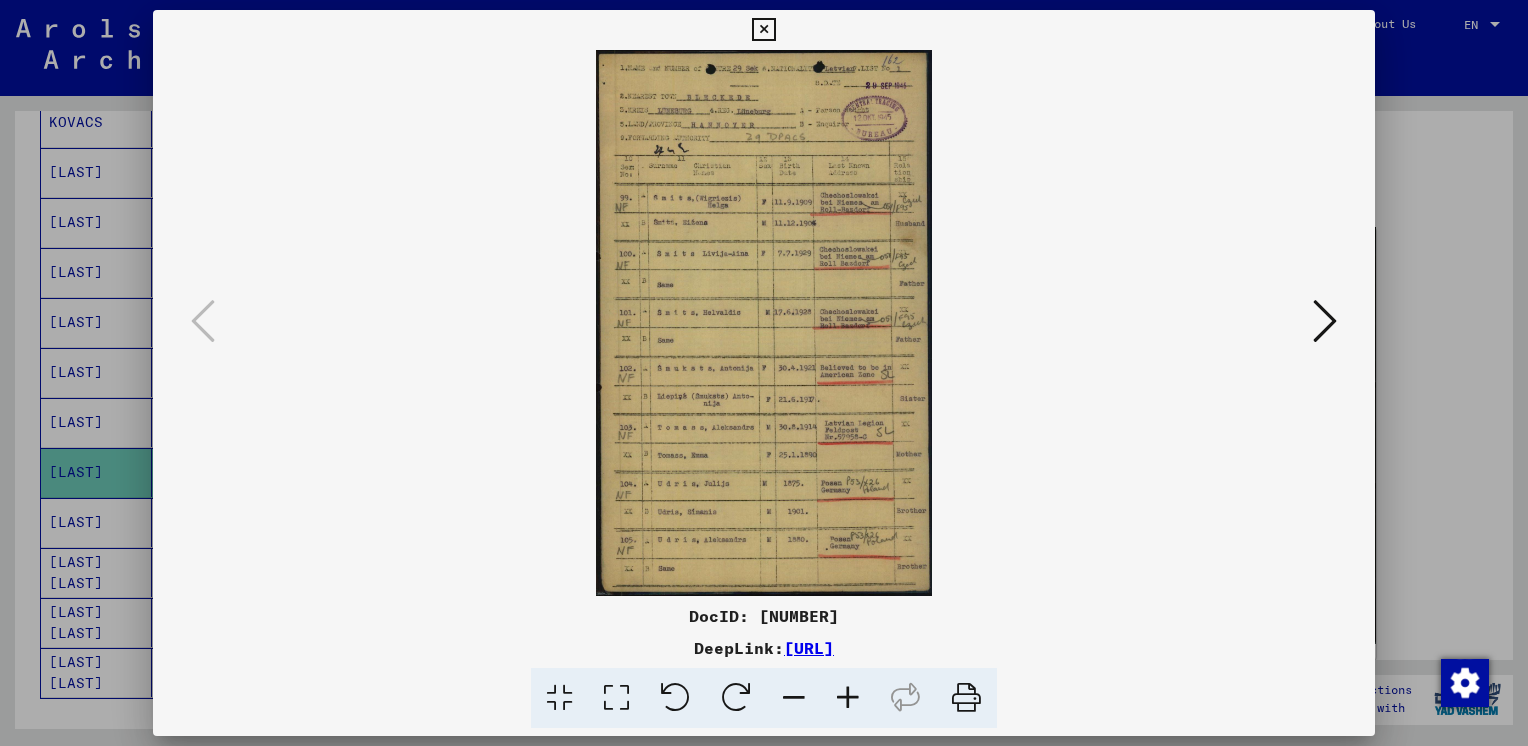 click at bounding box center (848, 698) 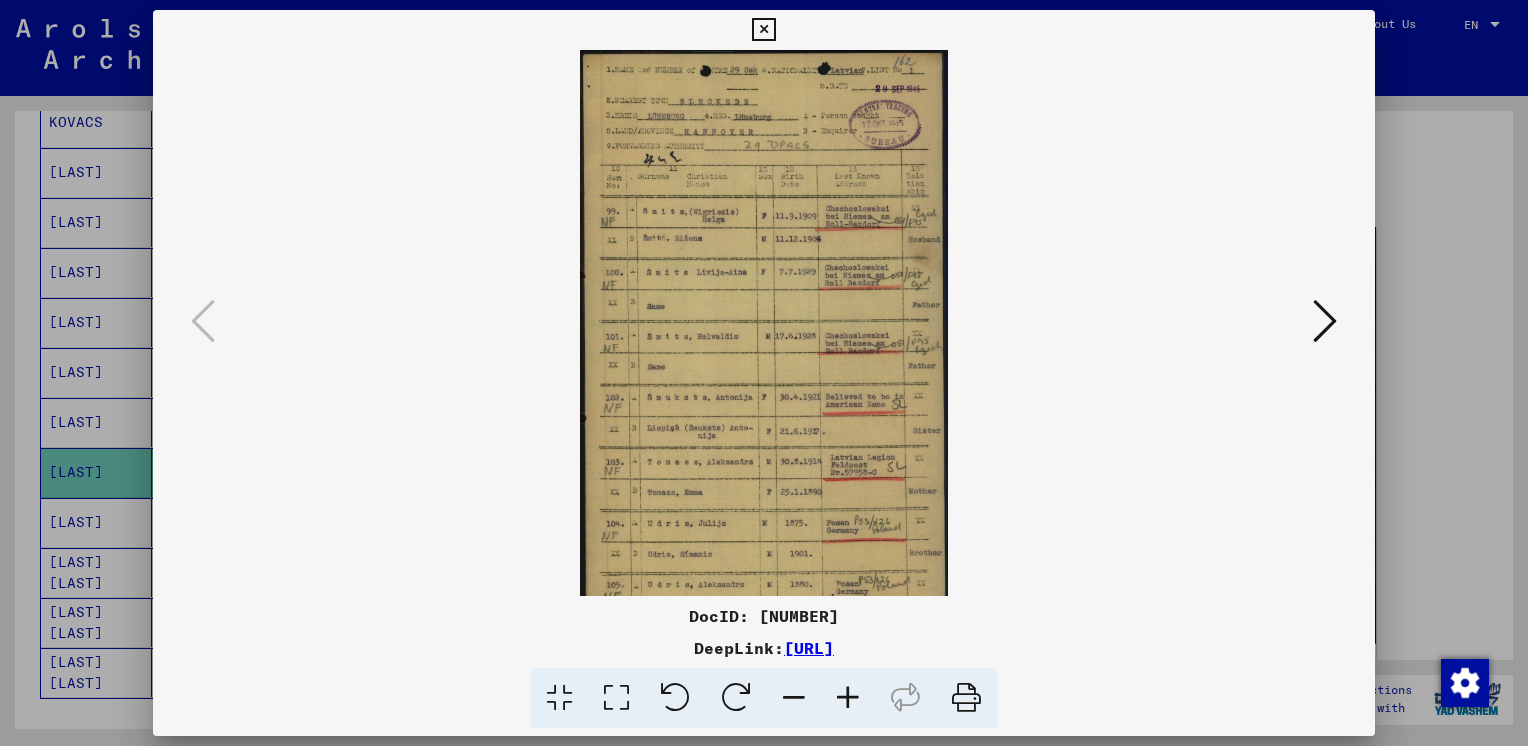 click at bounding box center (848, 698) 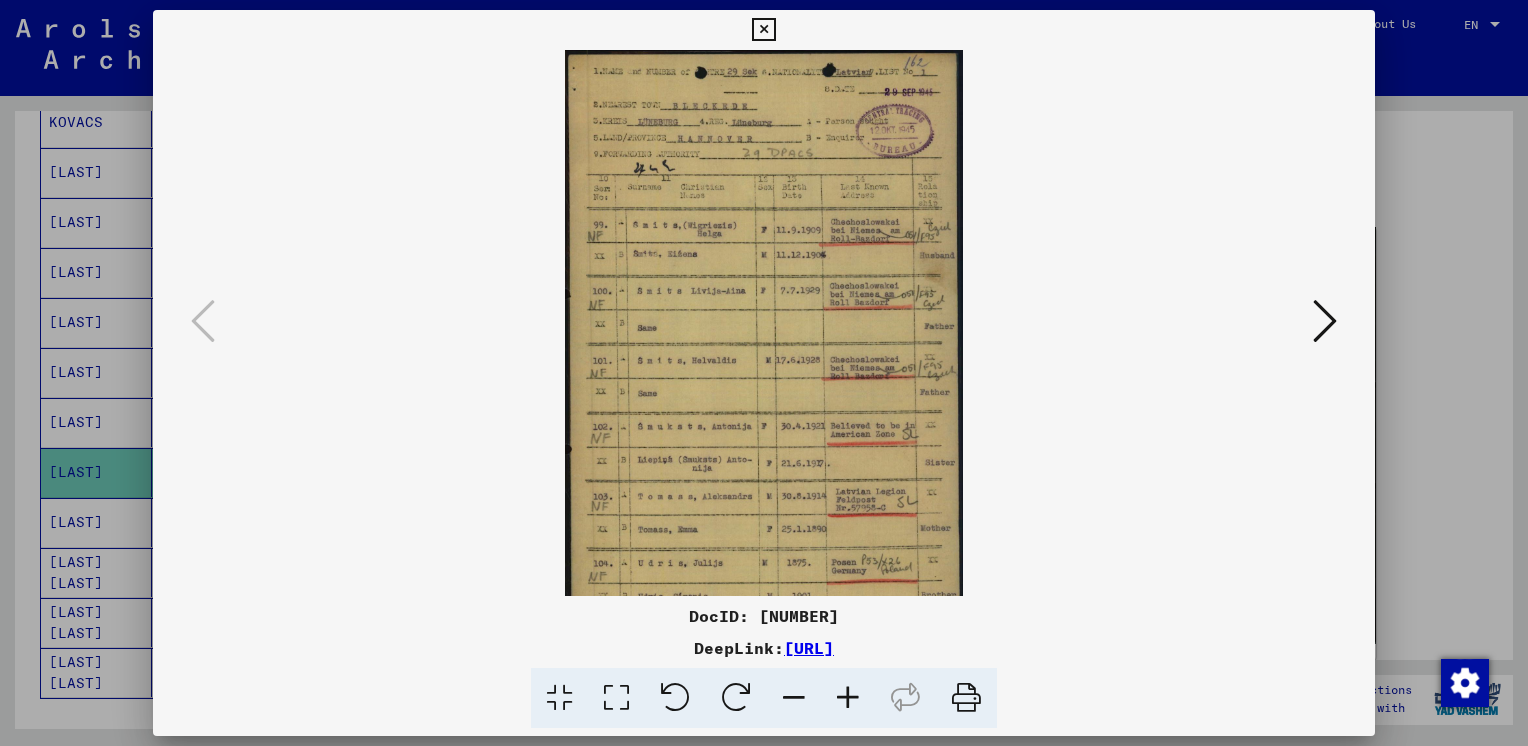 click at bounding box center (848, 698) 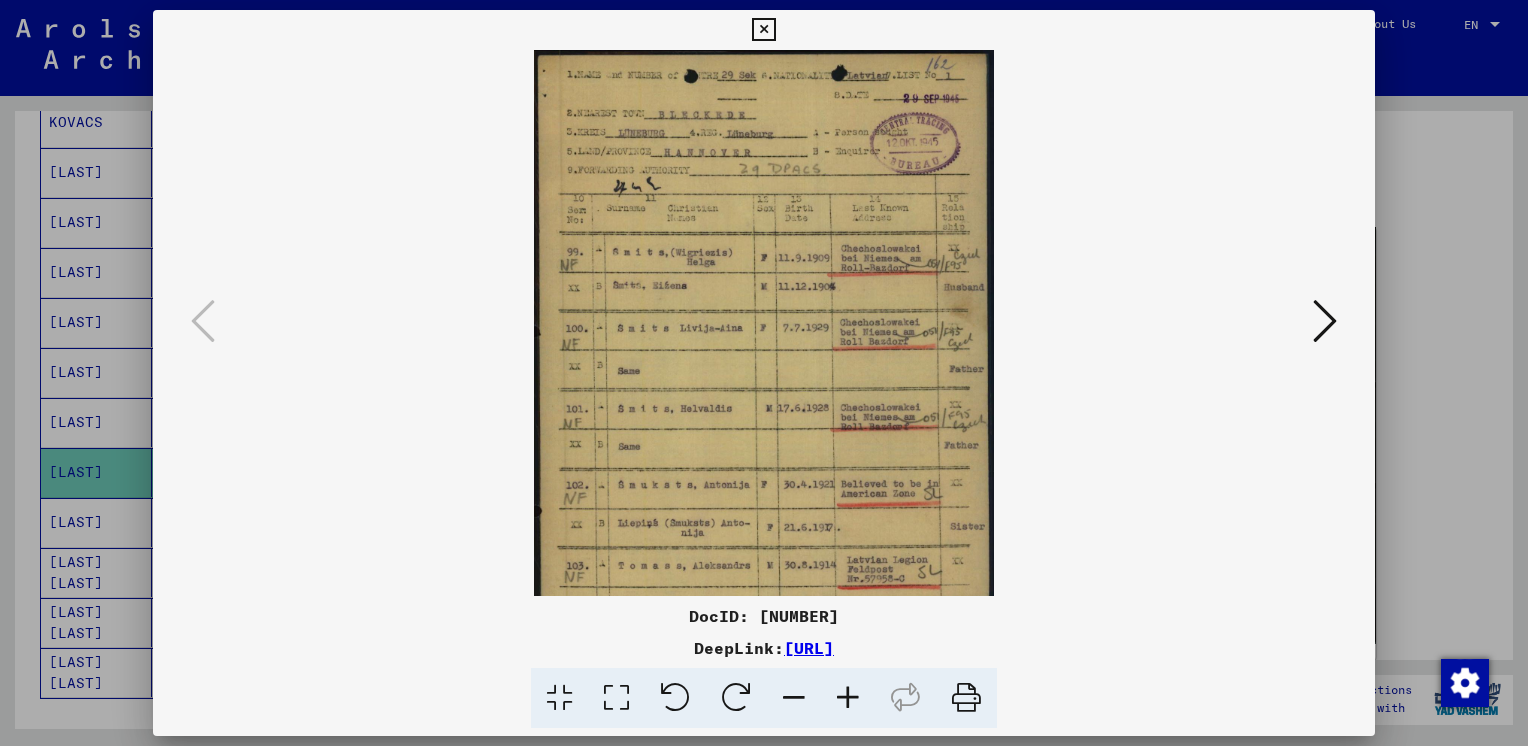 click at bounding box center (848, 698) 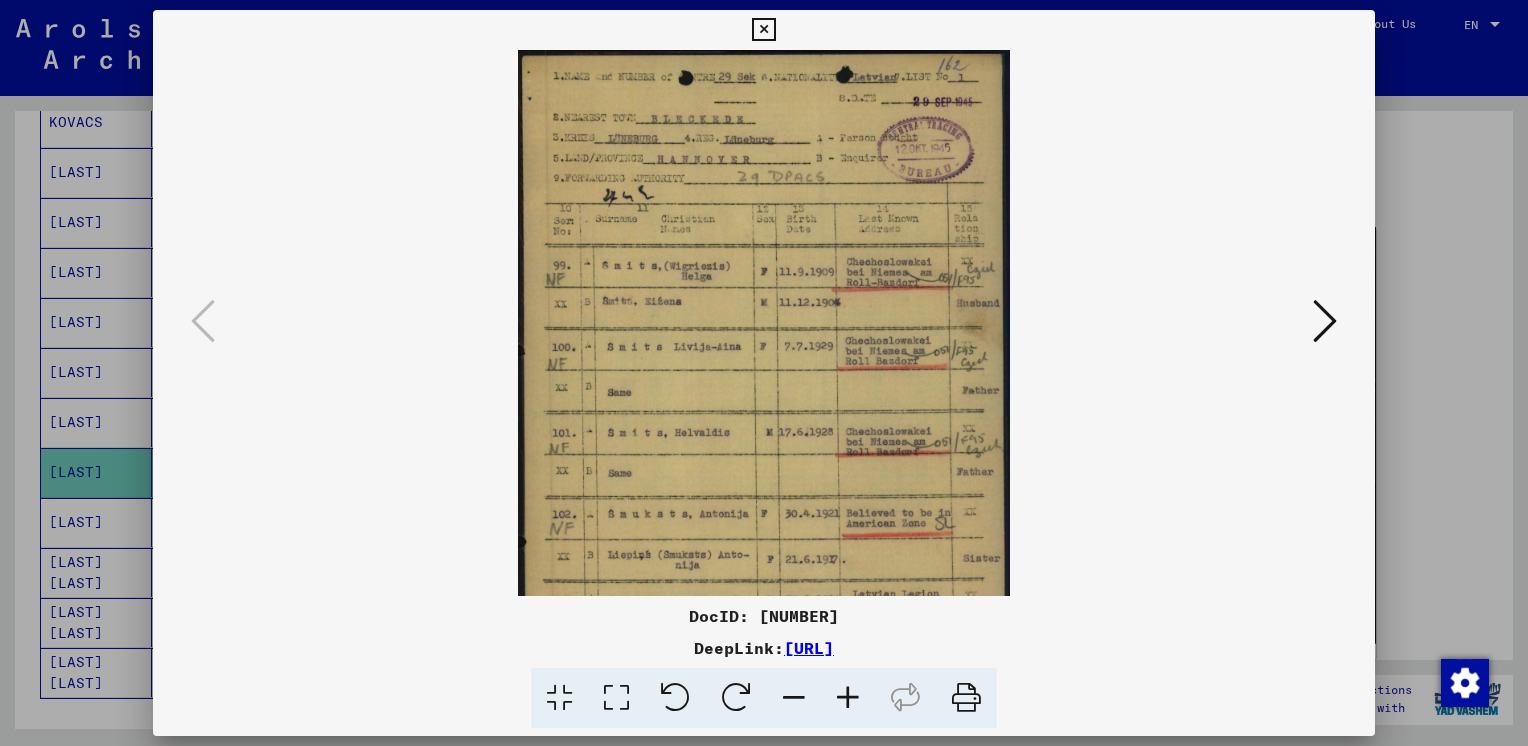 click at bounding box center (848, 698) 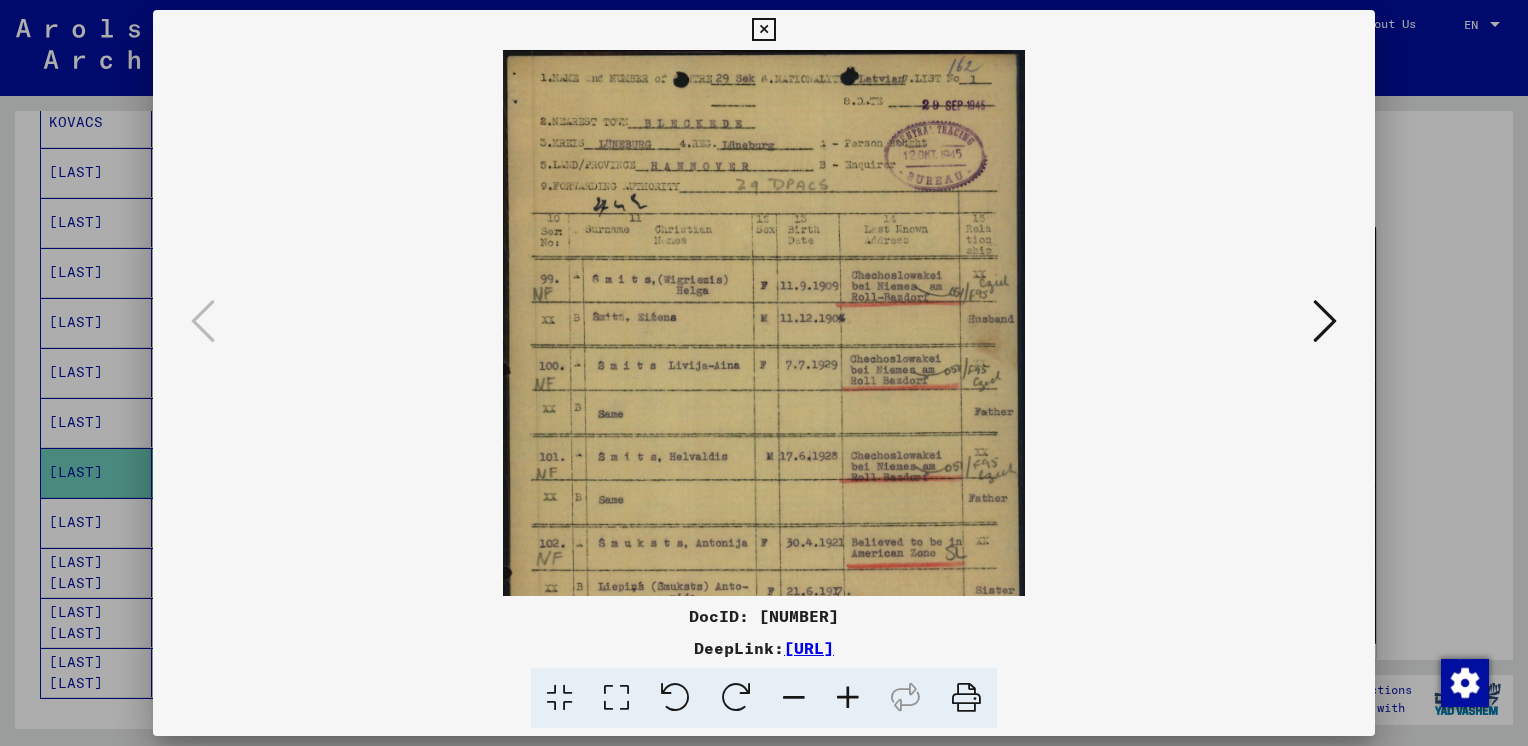 click at bounding box center [848, 698] 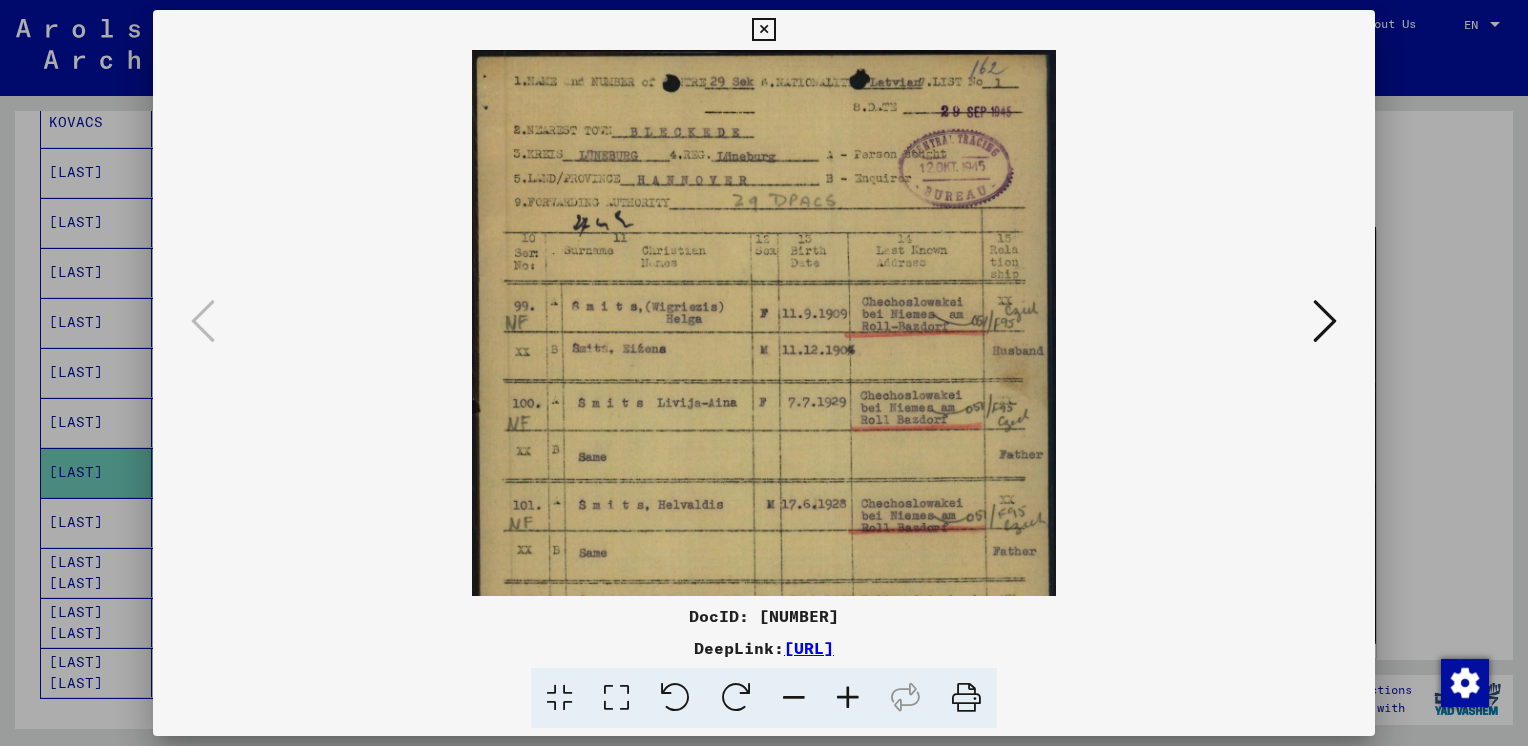 click at bounding box center (848, 698) 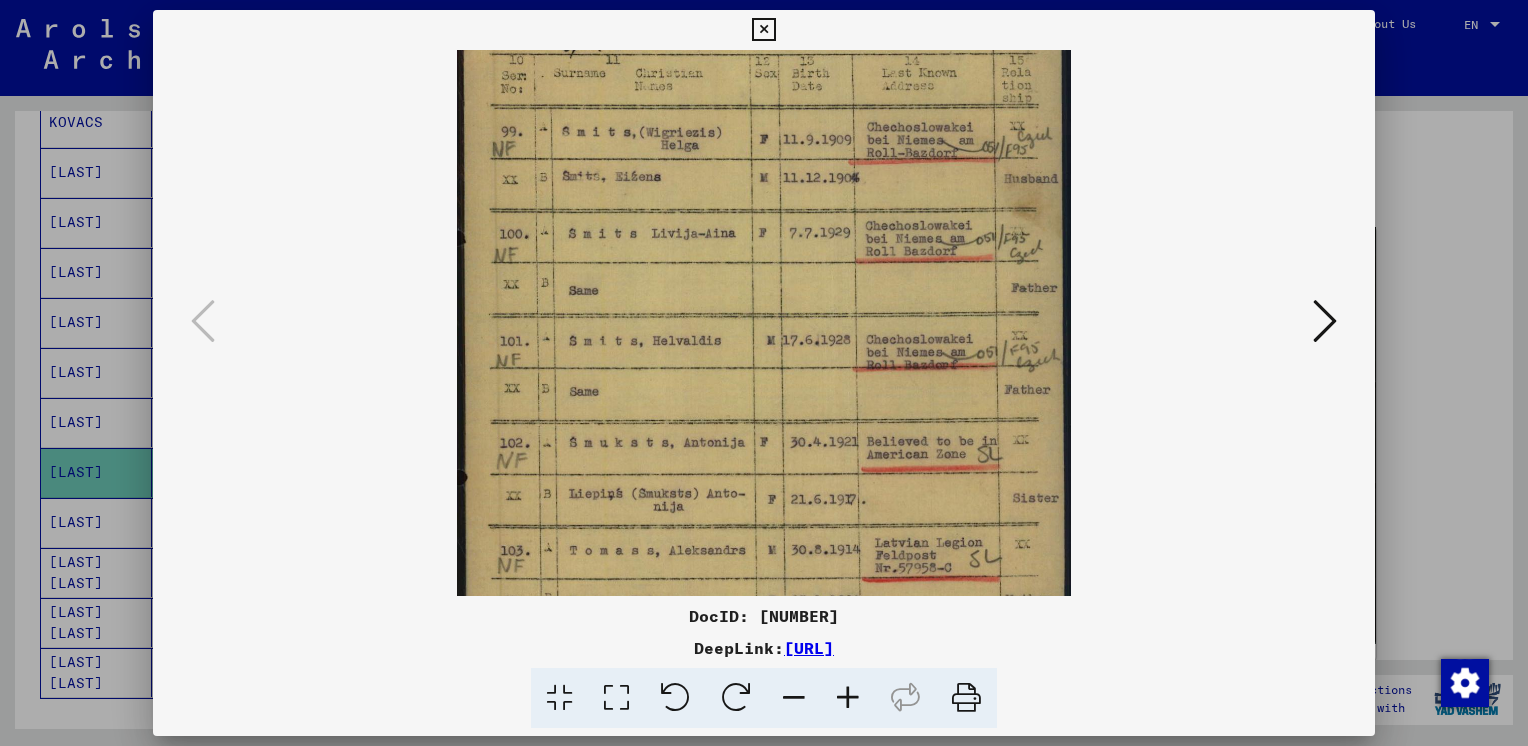 drag, startPoint x: 908, startPoint y: 465, endPoint x: 849, endPoint y: 266, distance: 207.56204 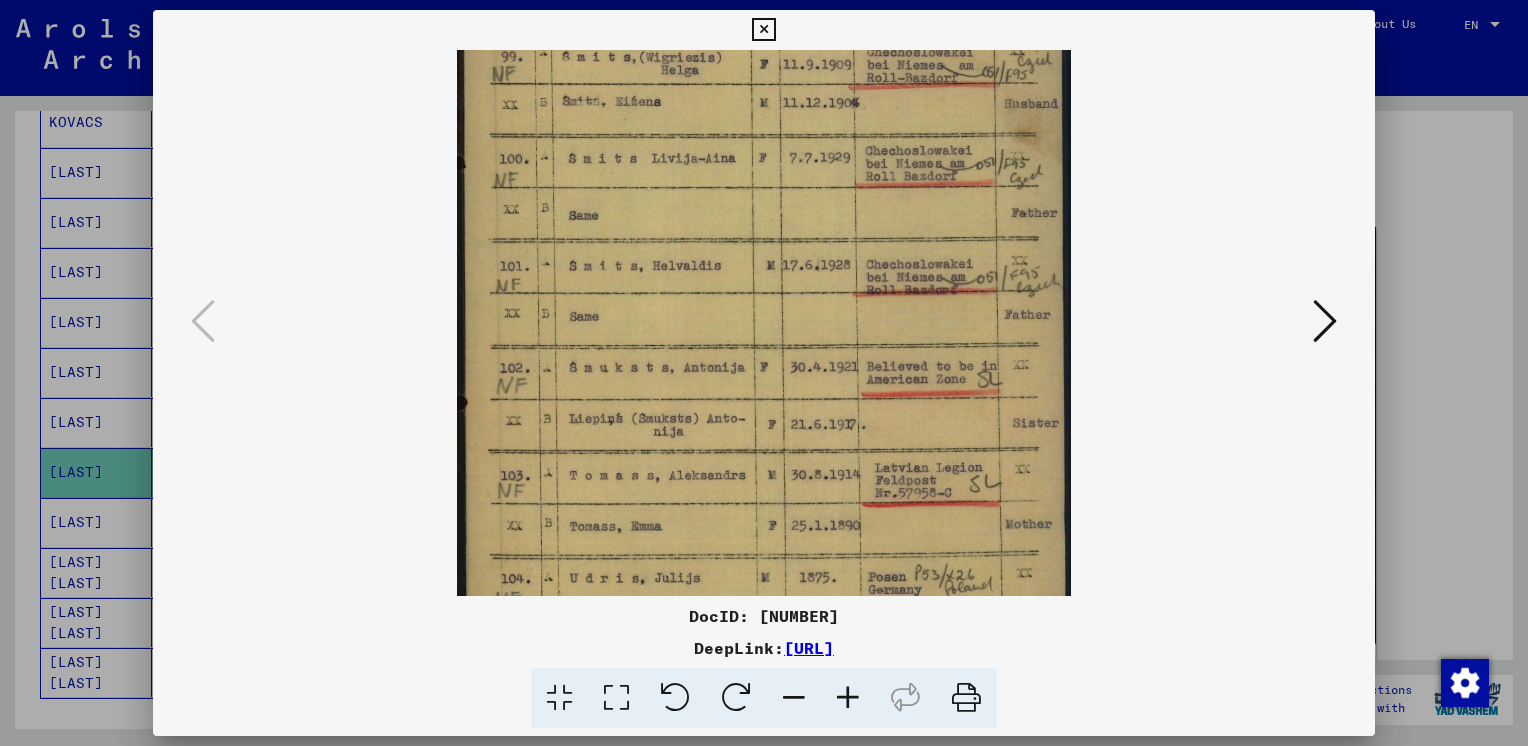 scroll, scrollTop: 264, scrollLeft: 0, axis: vertical 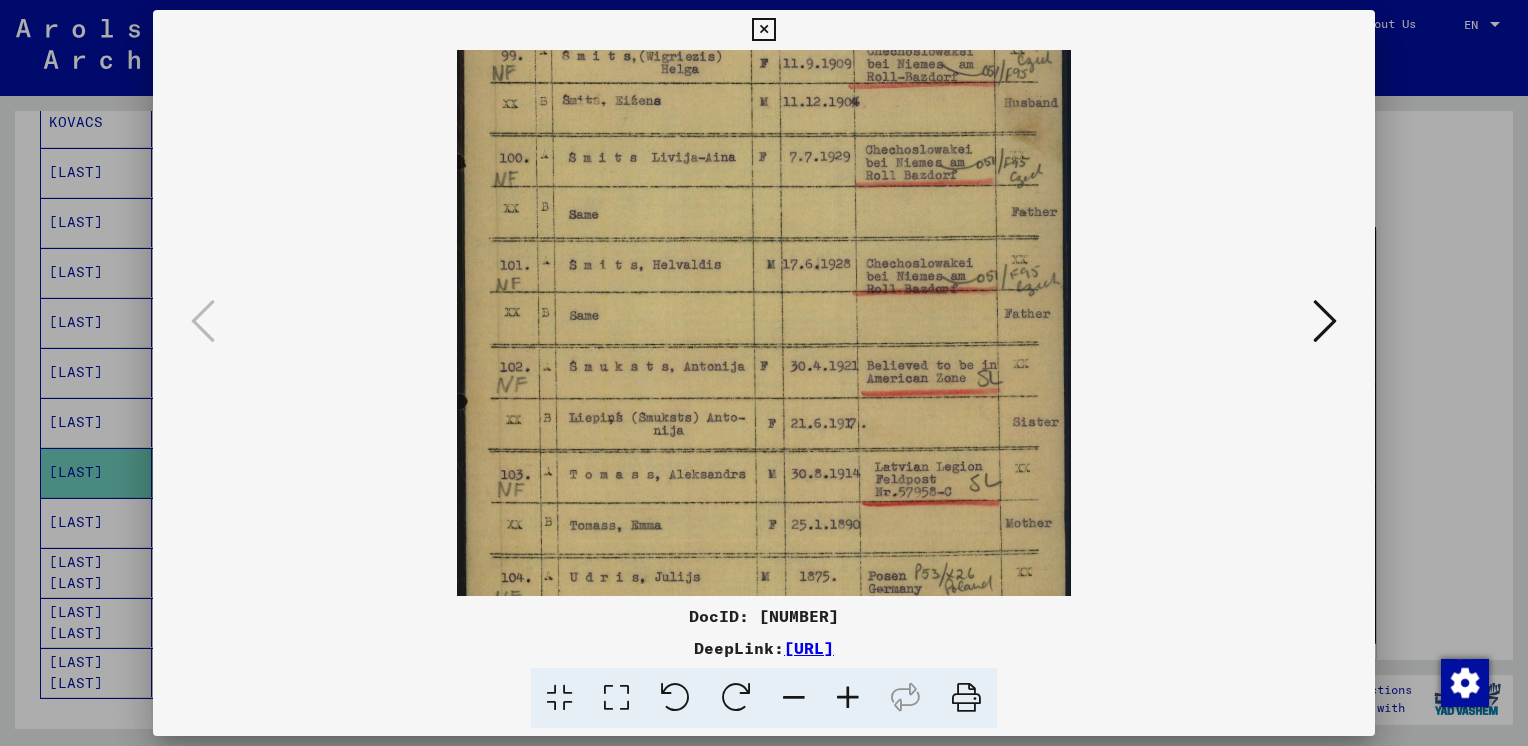 drag, startPoint x: 854, startPoint y: 494, endPoint x: 833, endPoint y: 427, distance: 70.21396 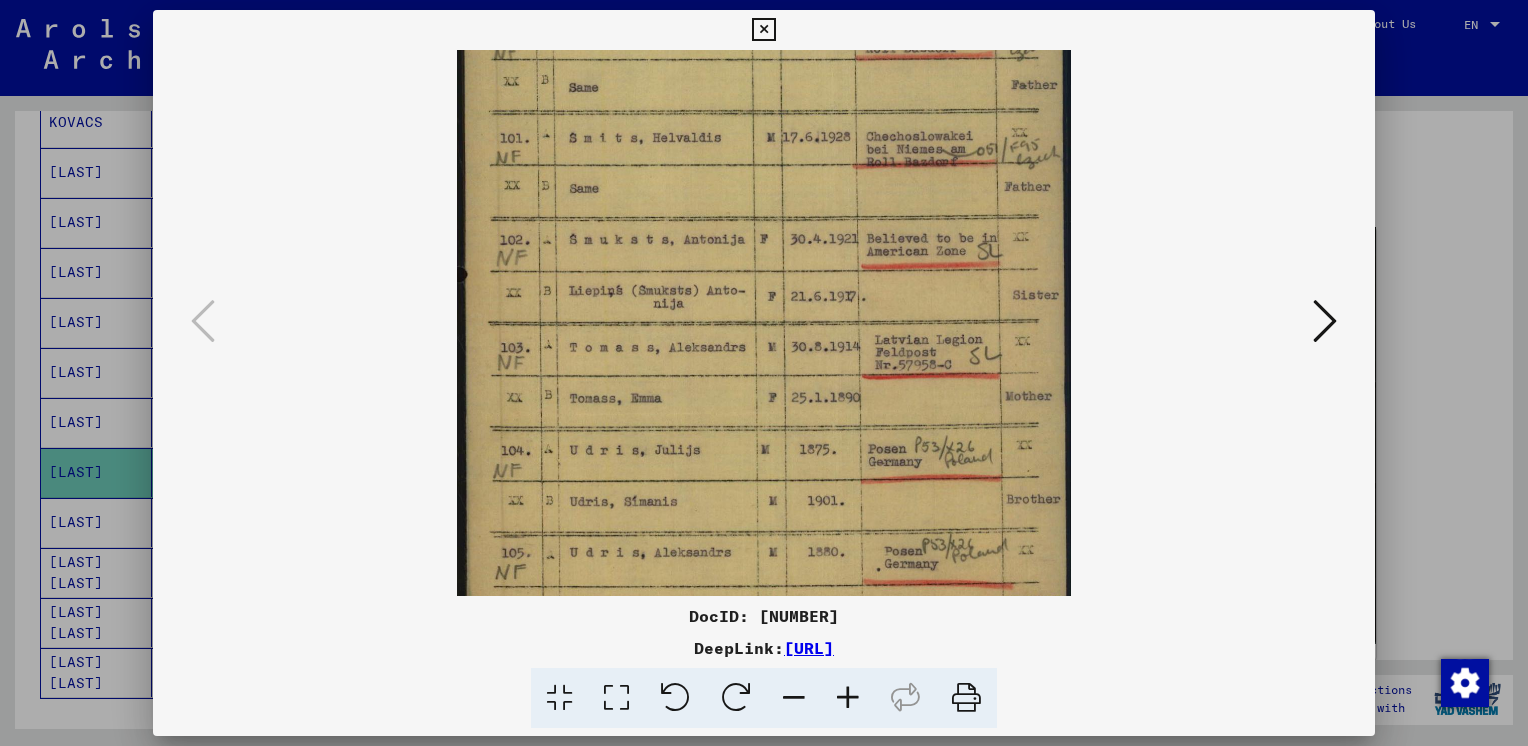 scroll, scrollTop: 449, scrollLeft: 0, axis: vertical 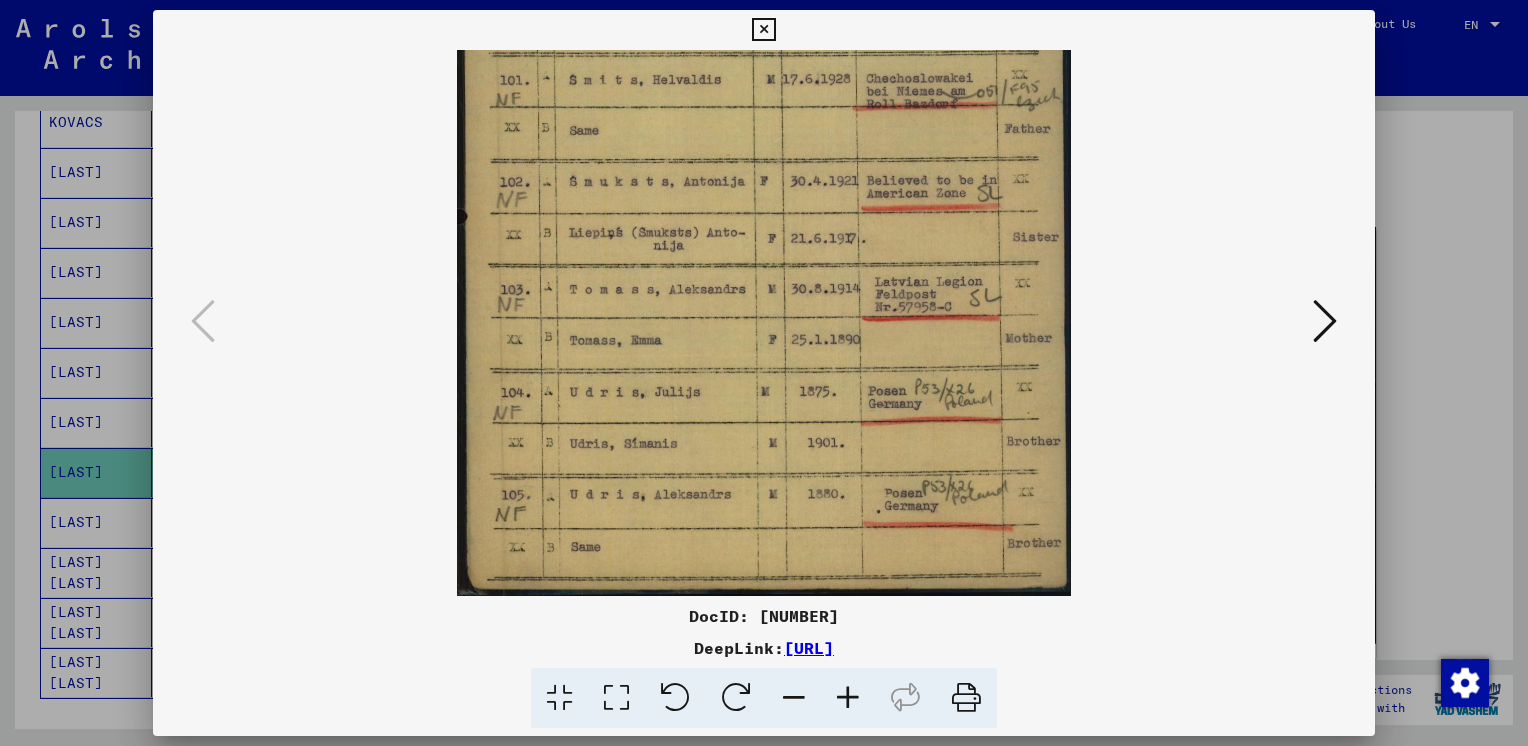 drag, startPoint x: 760, startPoint y: 524, endPoint x: 744, endPoint y: 339, distance: 185.6906 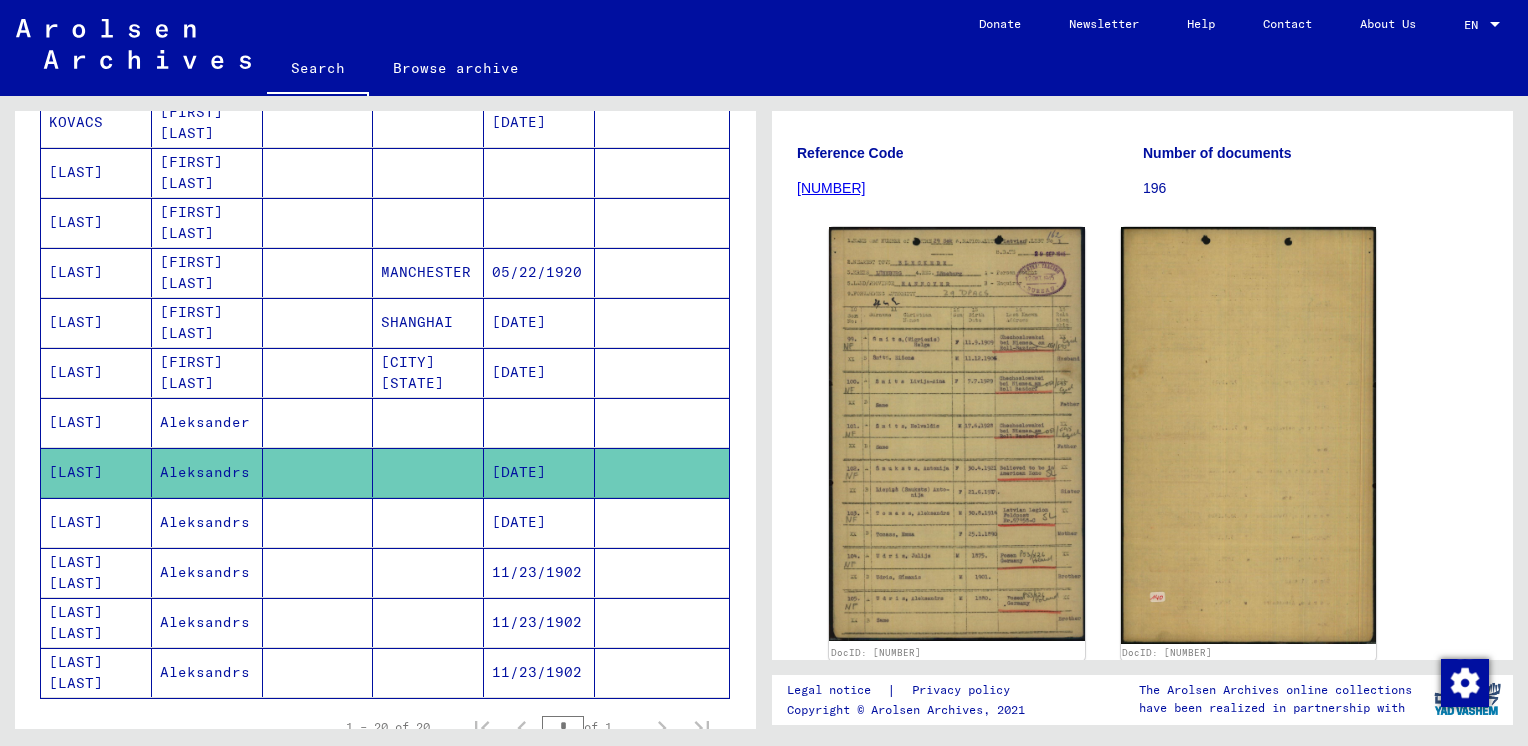 click on "Aleksandrs" at bounding box center (207, 572) 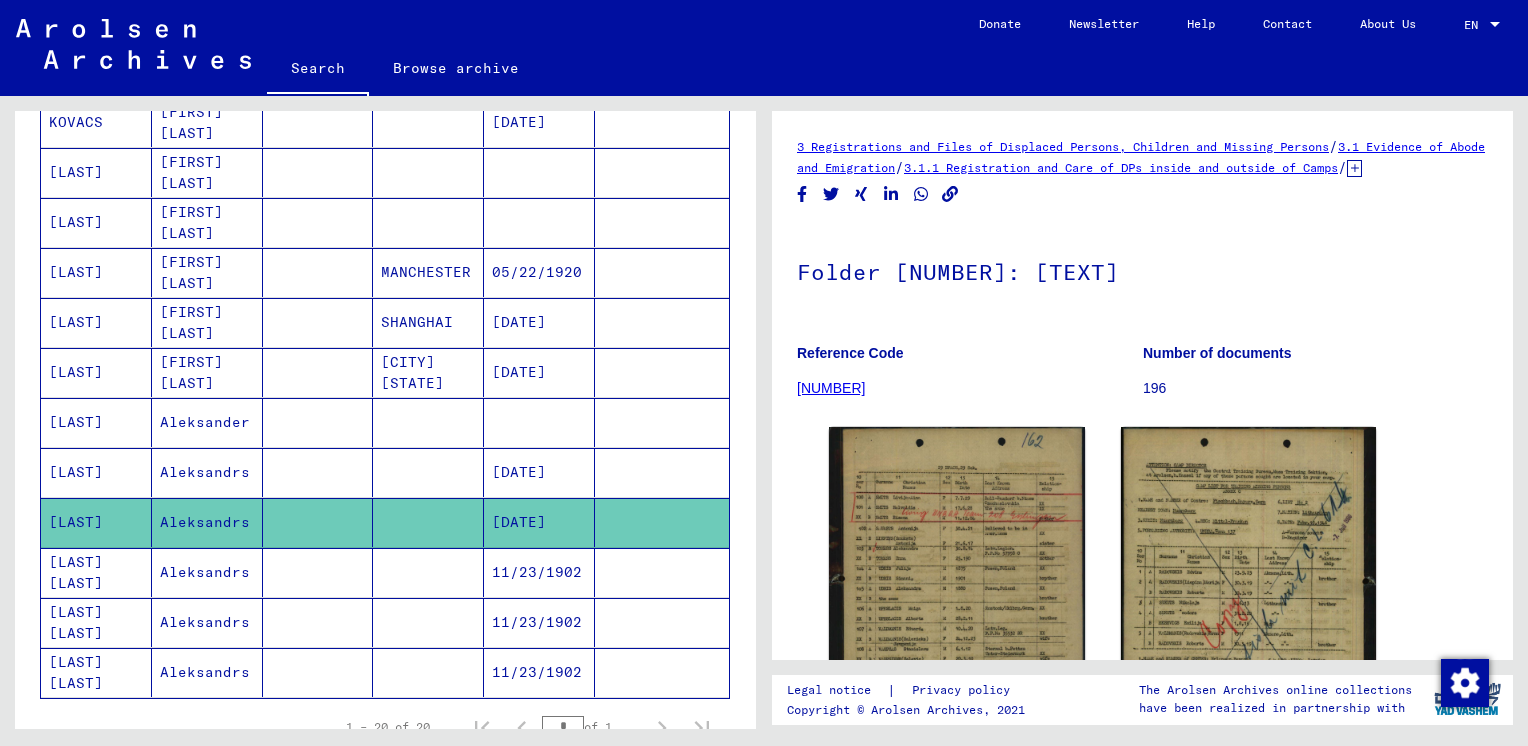 scroll, scrollTop: 0, scrollLeft: 0, axis: both 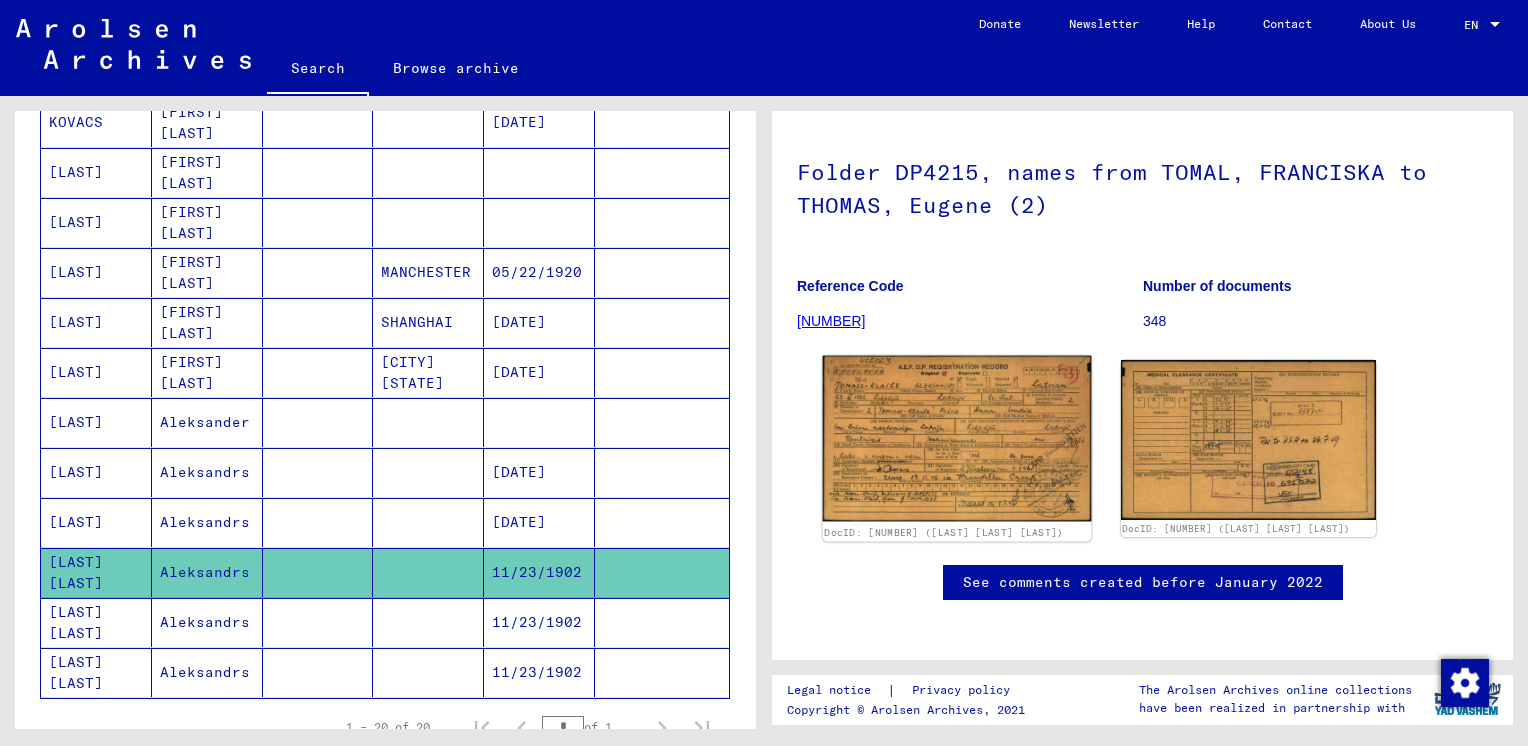 click 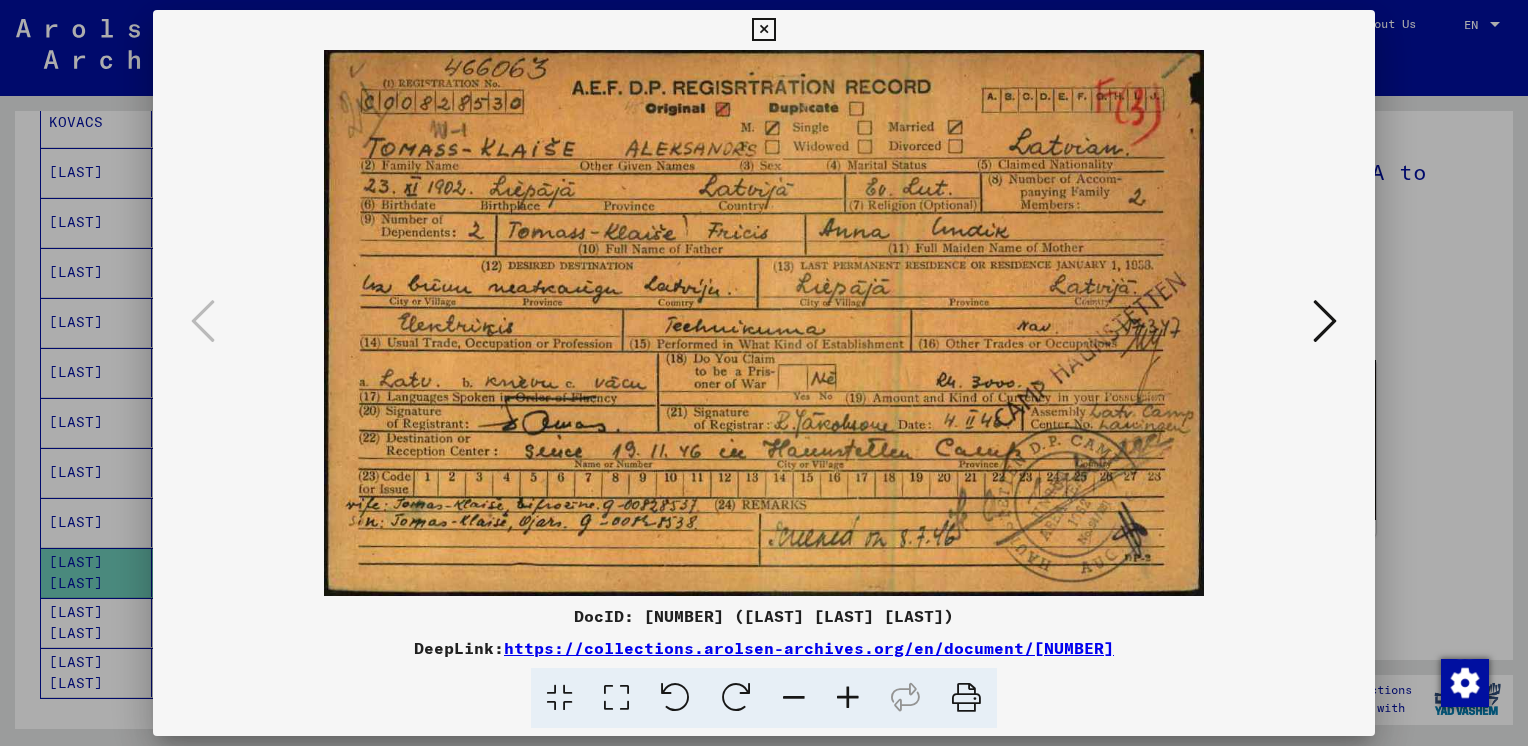 click at bounding box center (1325, 322) 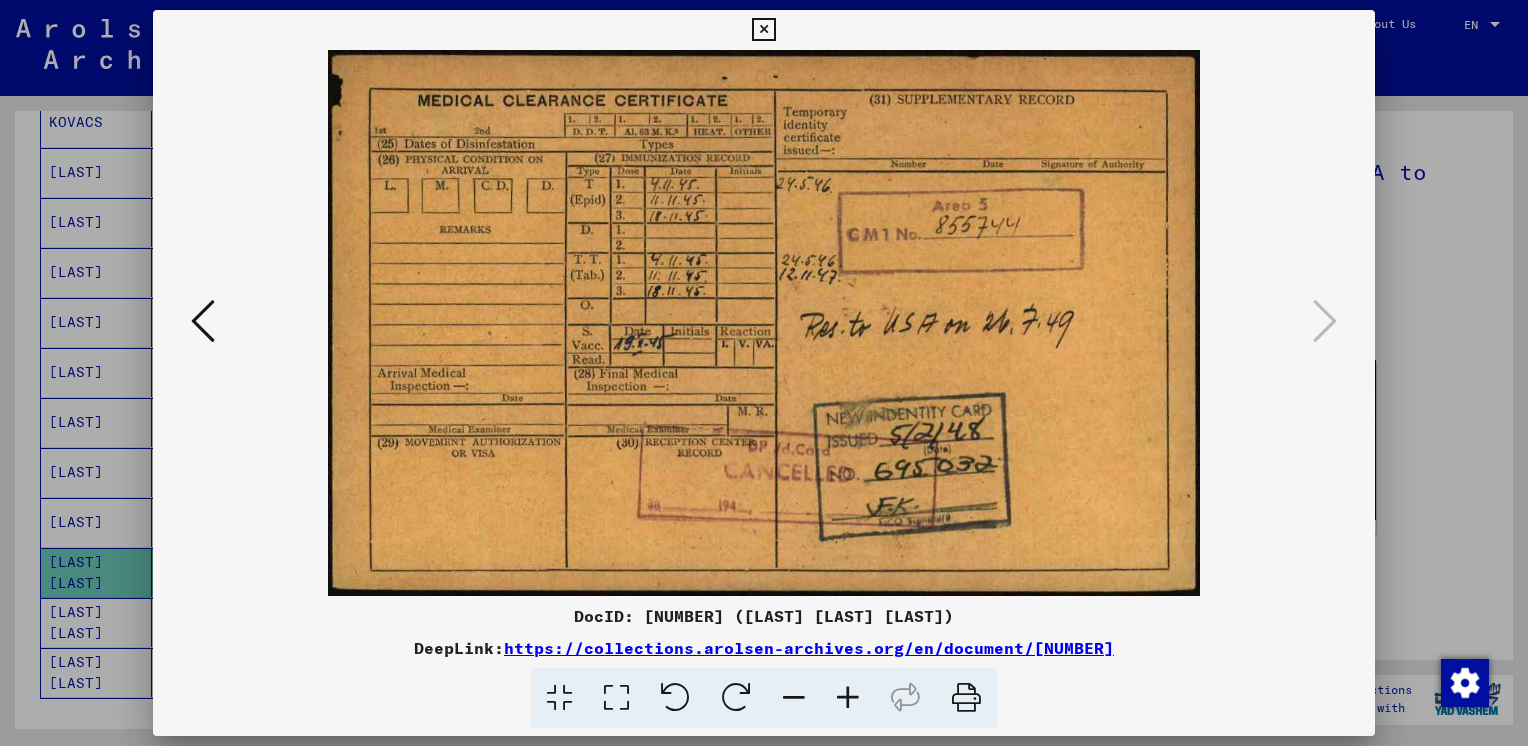 click at bounding box center [763, 30] 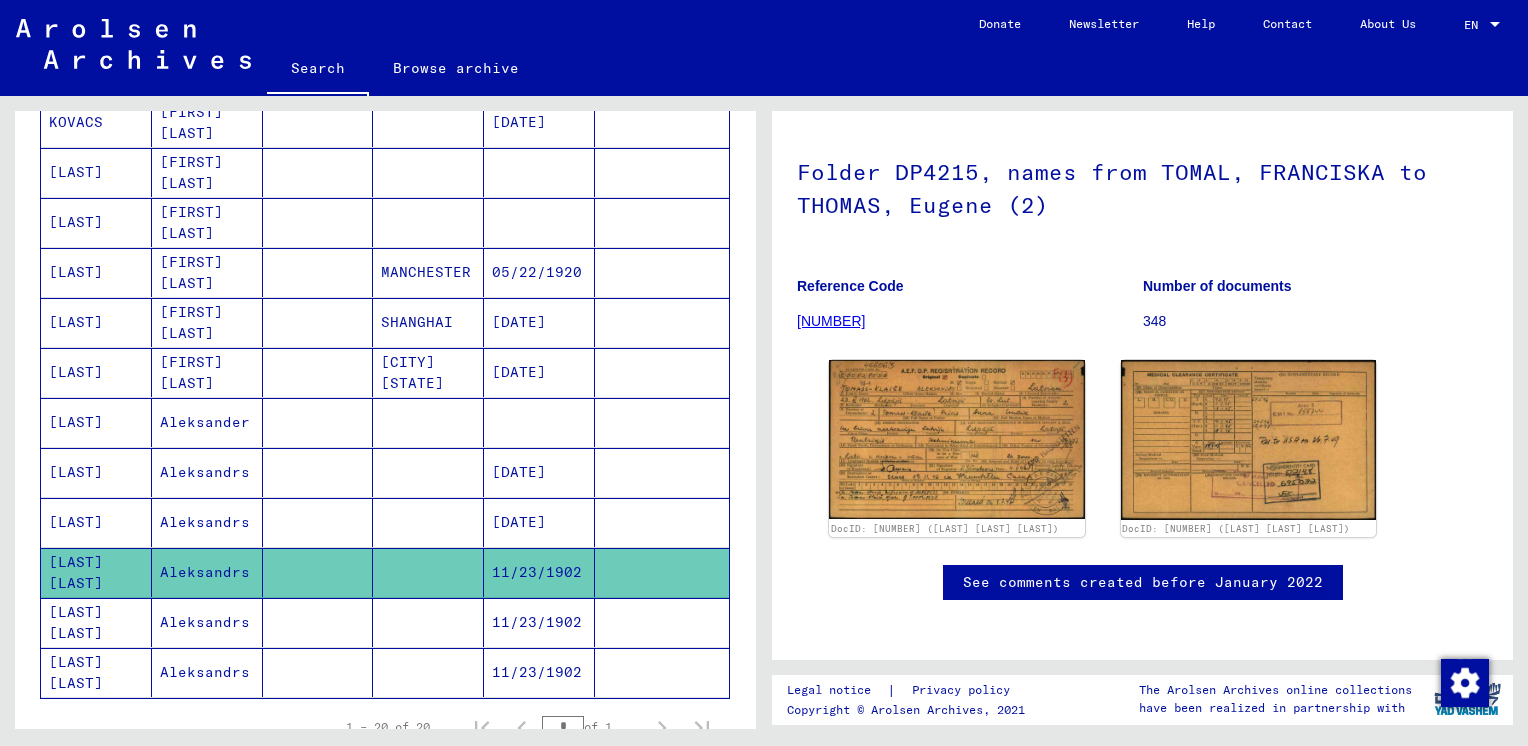 click on "Aleksandrs" at bounding box center [207, 672] 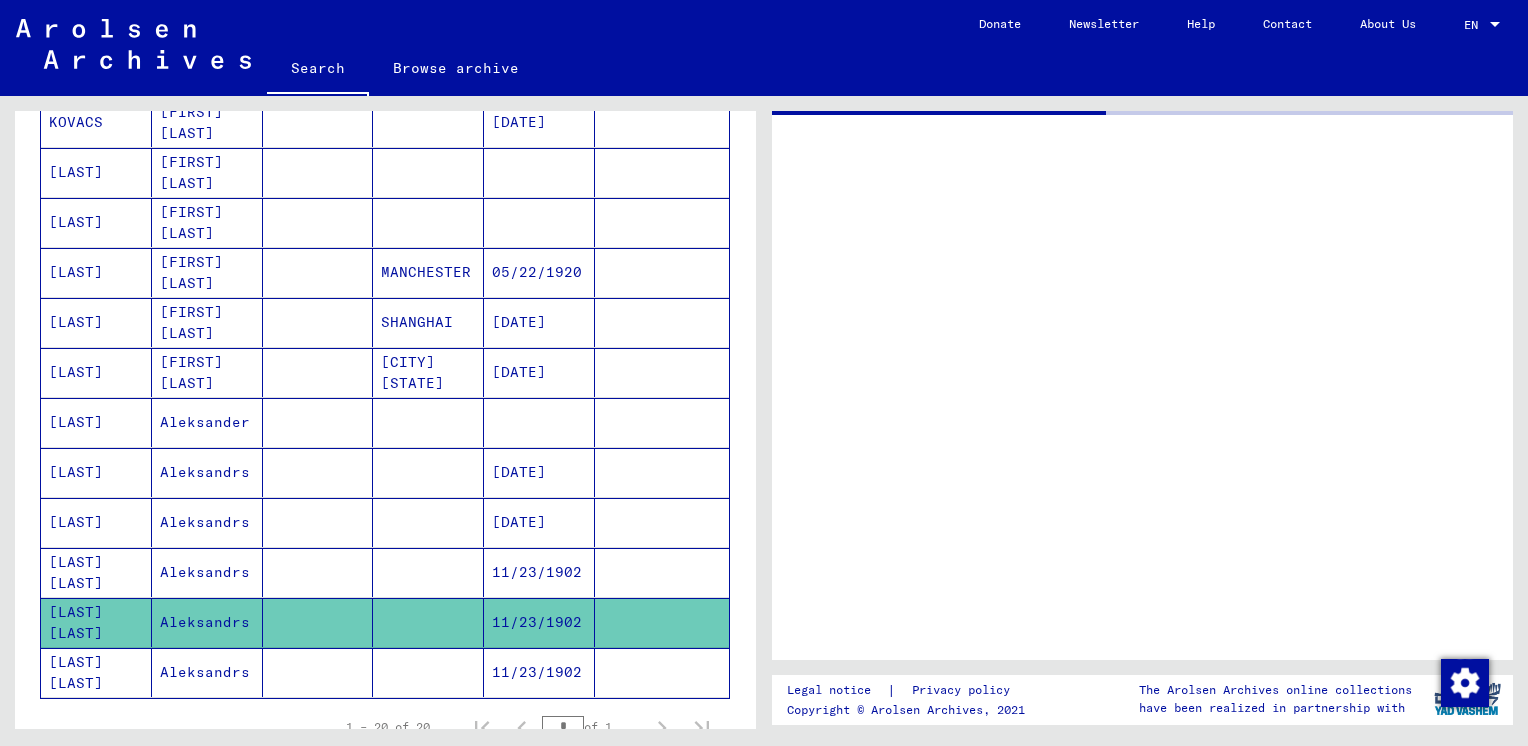 scroll, scrollTop: 0, scrollLeft: 0, axis: both 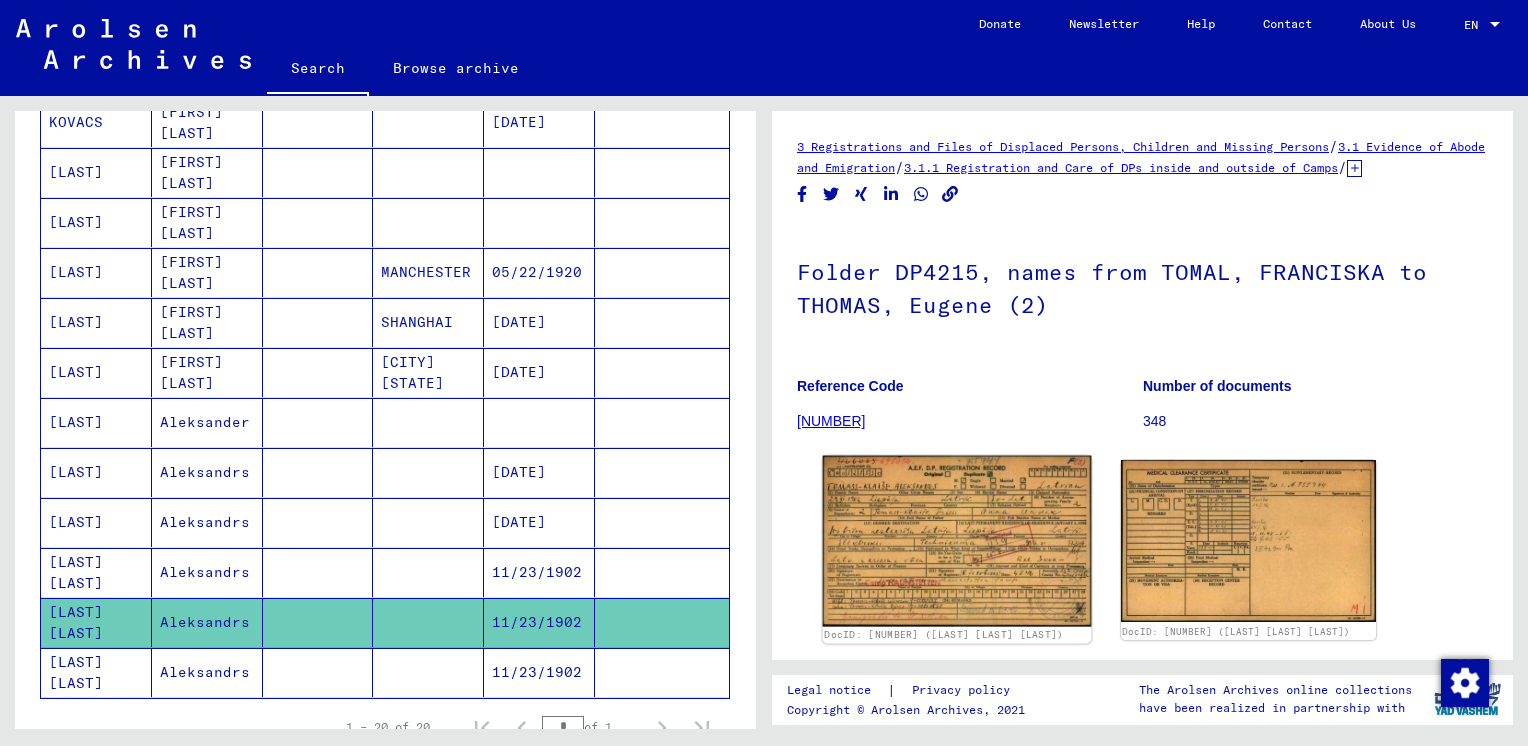 click 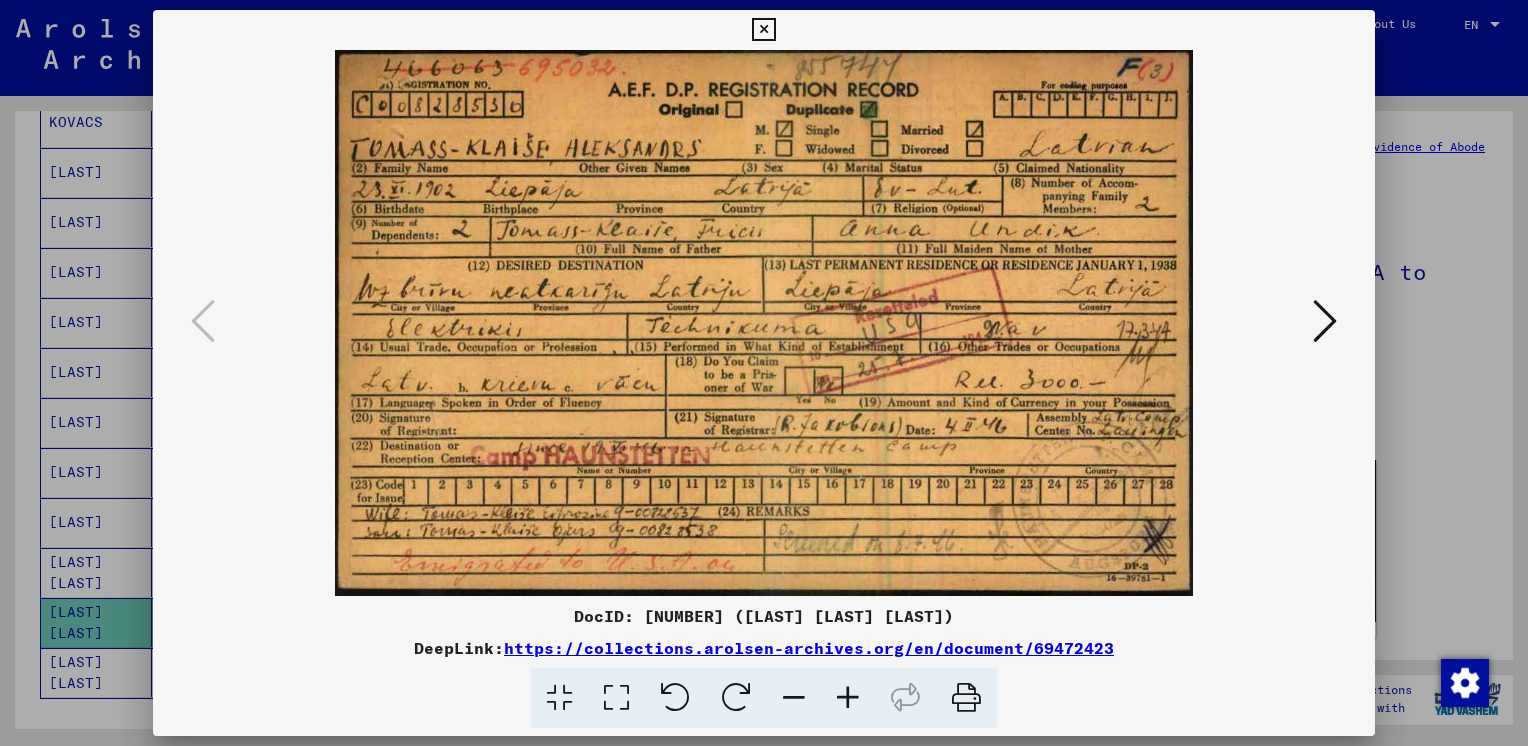 click at bounding box center (1325, 321) 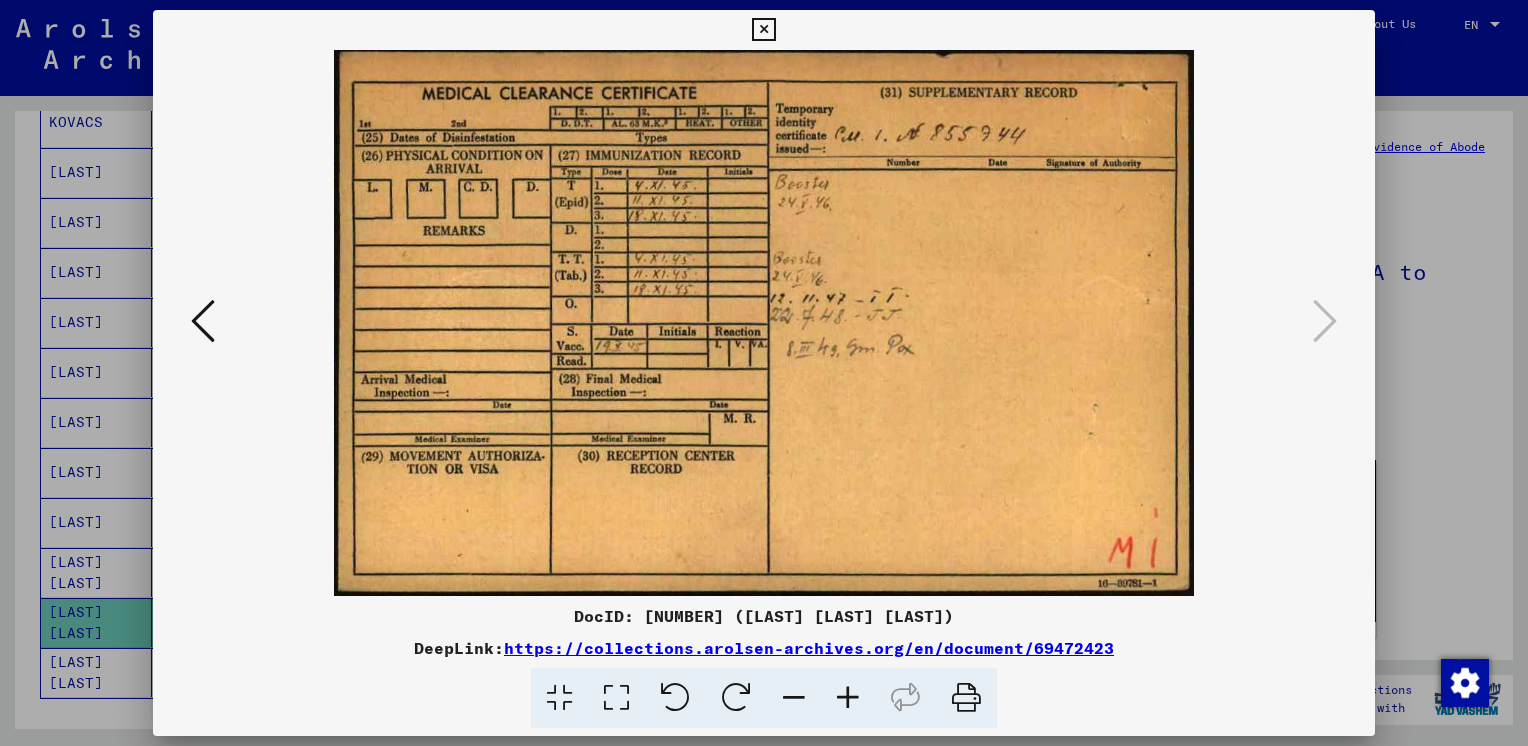 click at bounding box center (203, 321) 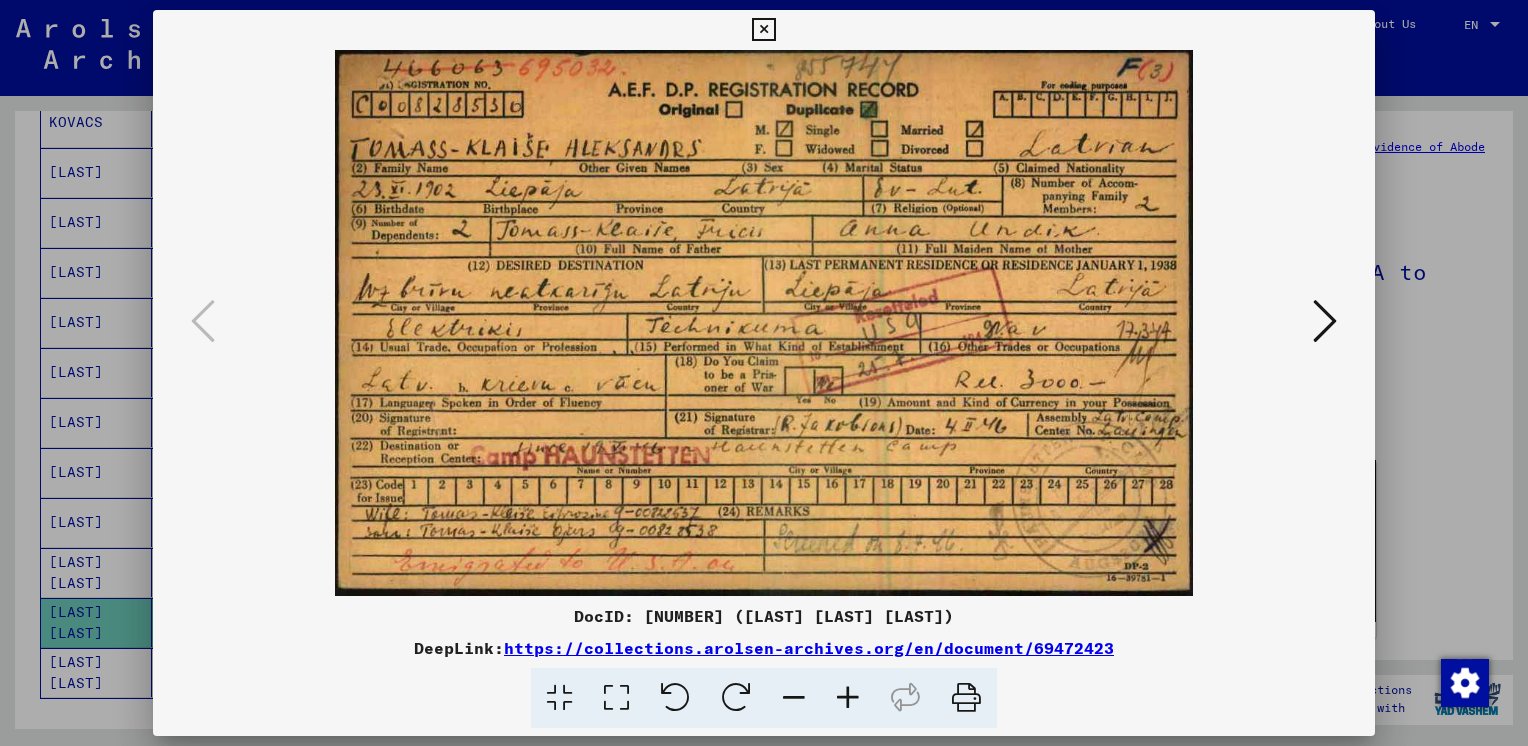click at bounding box center (763, 30) 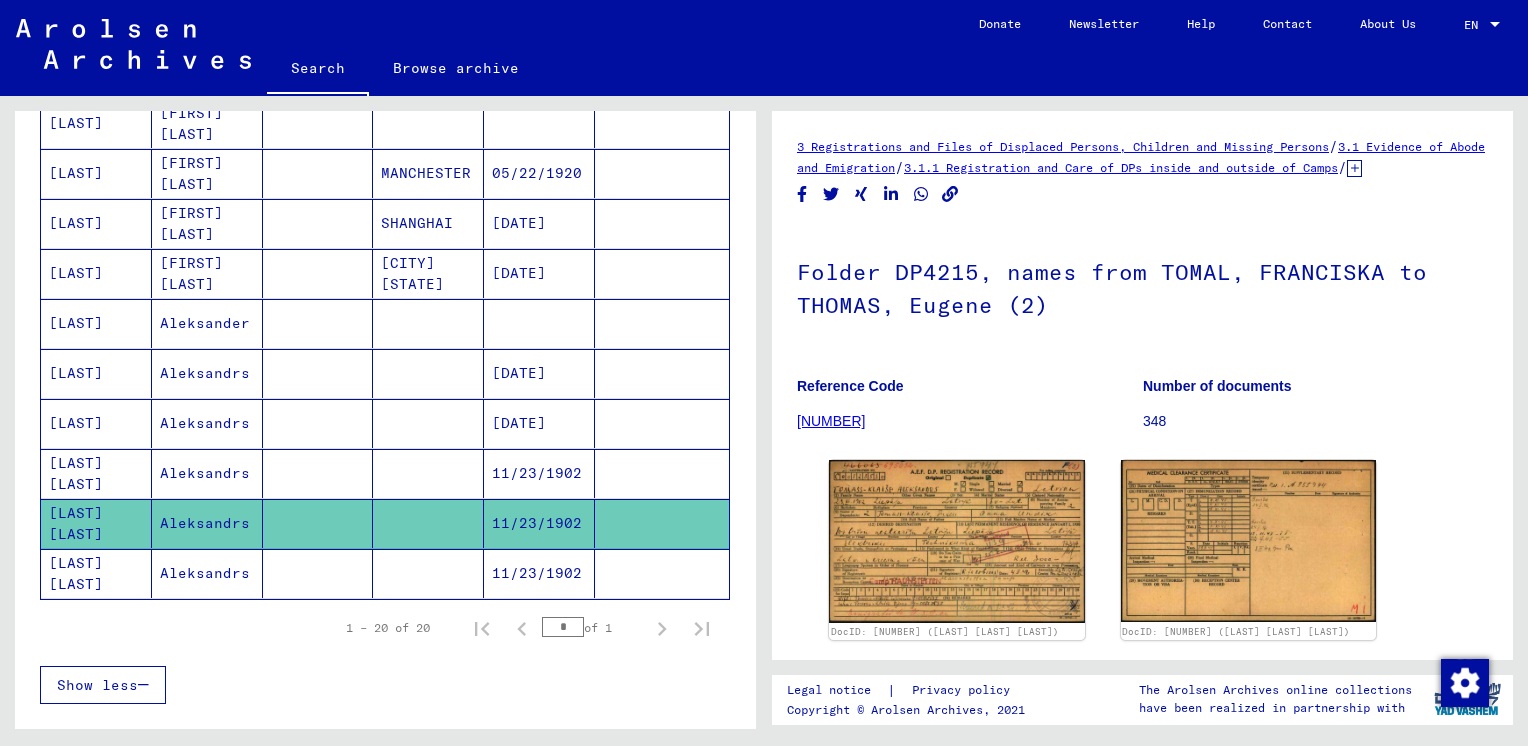 scroll, scrollTop: 807, scrollLeft: 0, axis: vertical 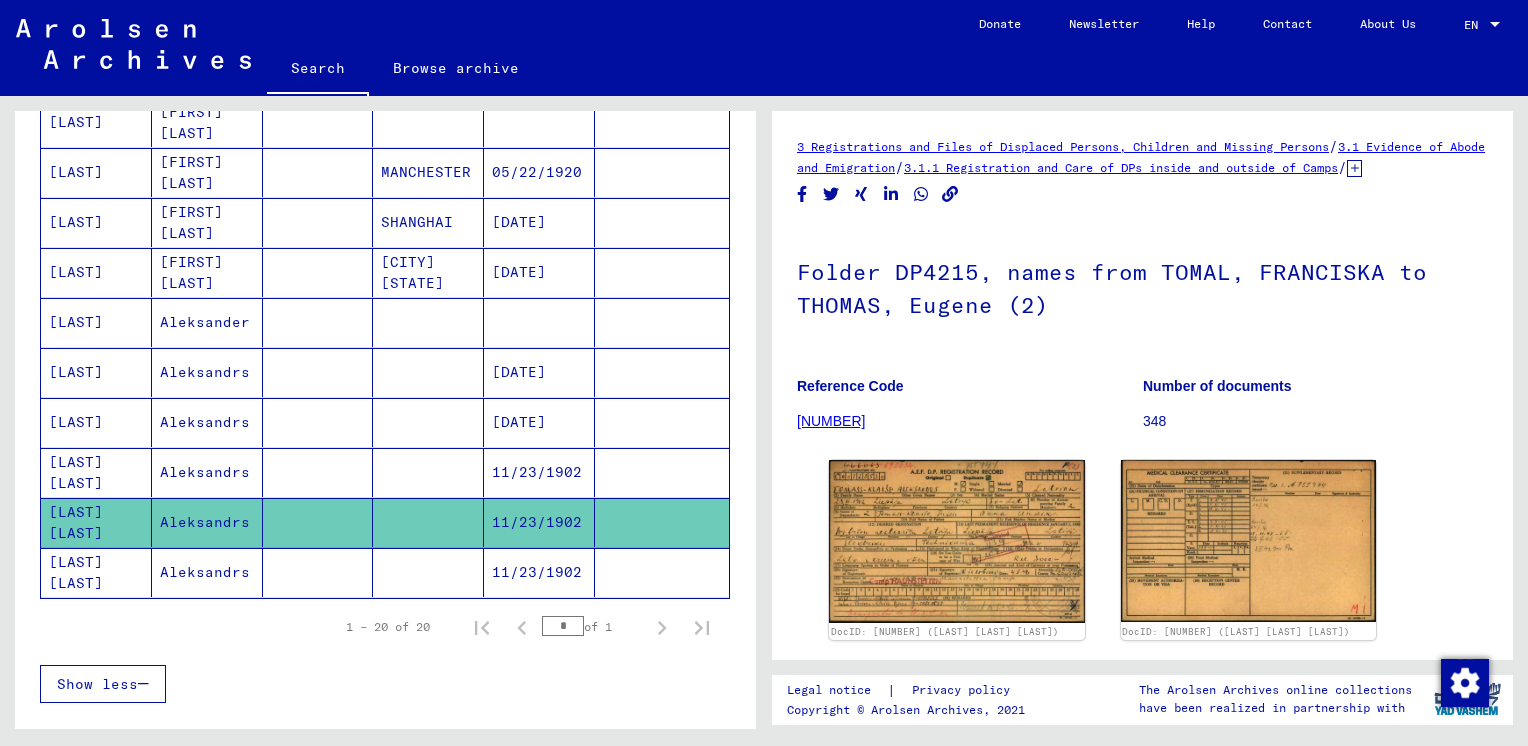 click on "11/23/1902" 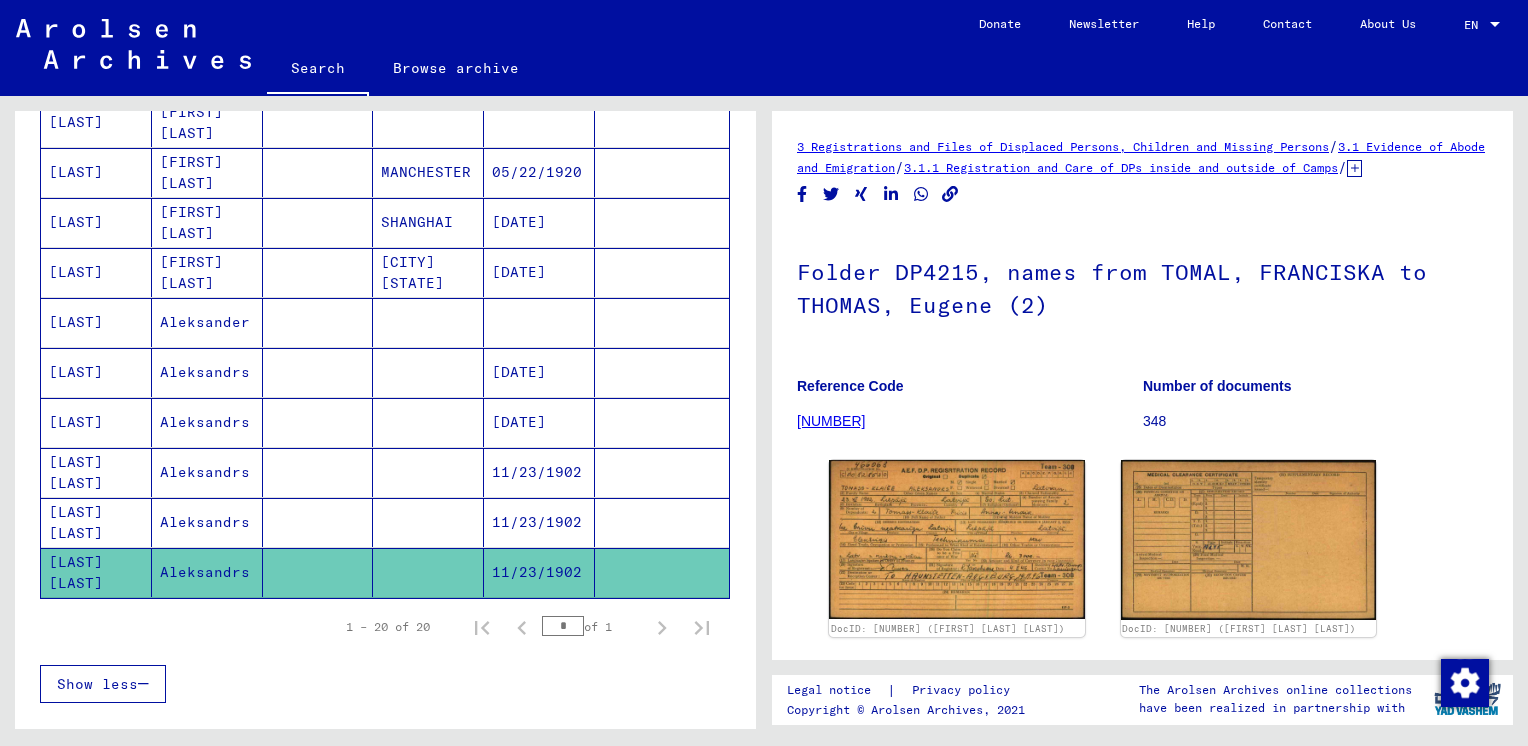 scroll, scrollTop: 0, scrollLeft: 0, axis: both 